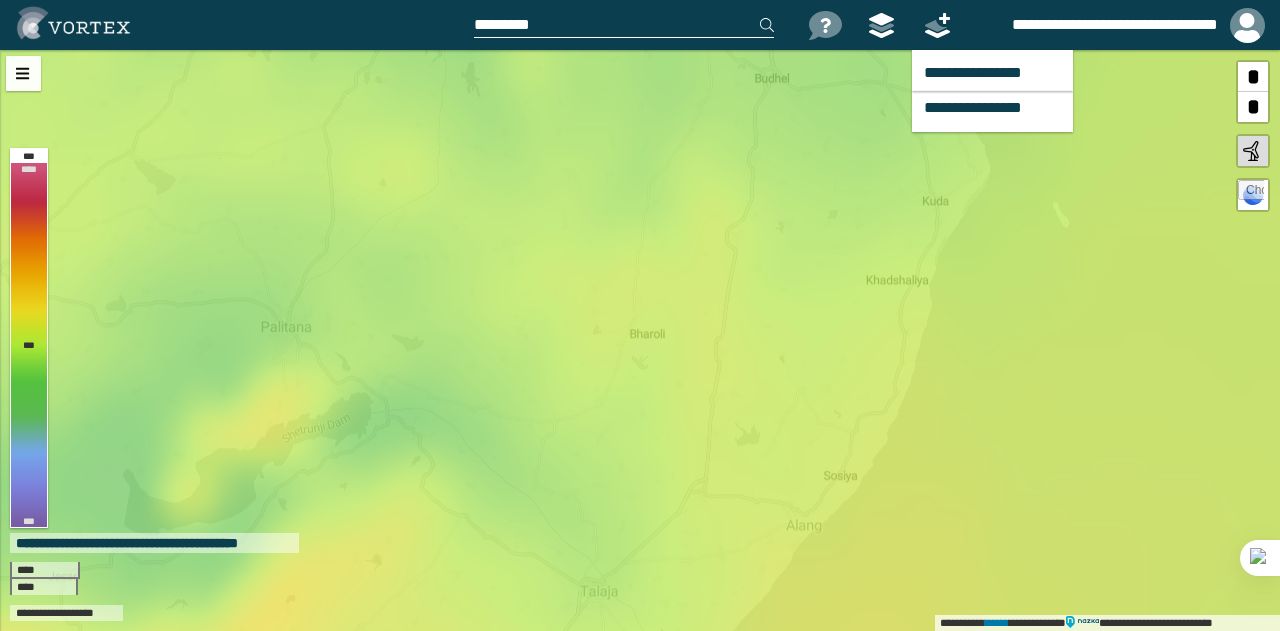 scroll, scrollTop: 0, scrollLeft: 0, axis: both 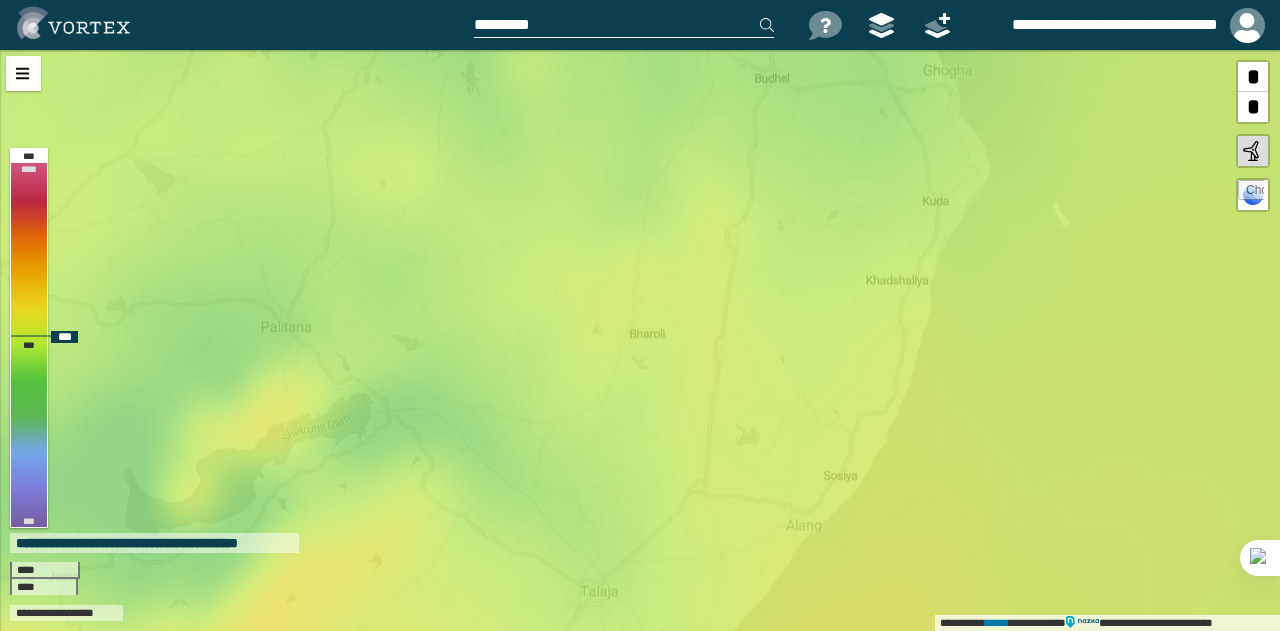click at bounding box center [1251, 193] 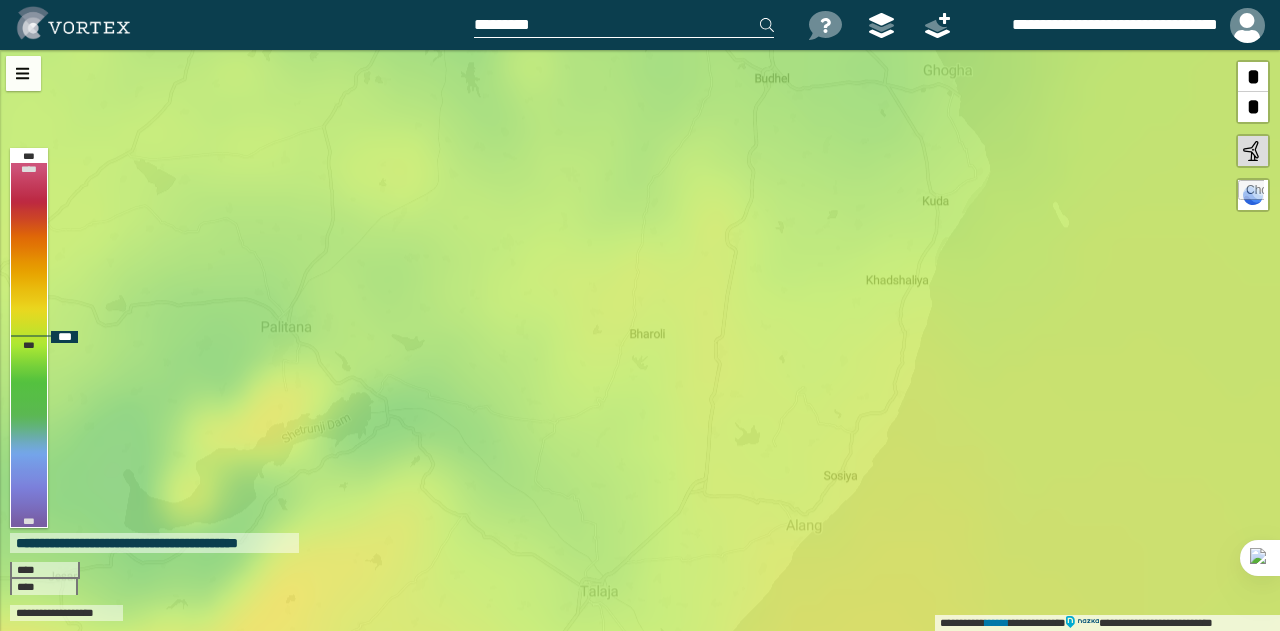 type on "**********" 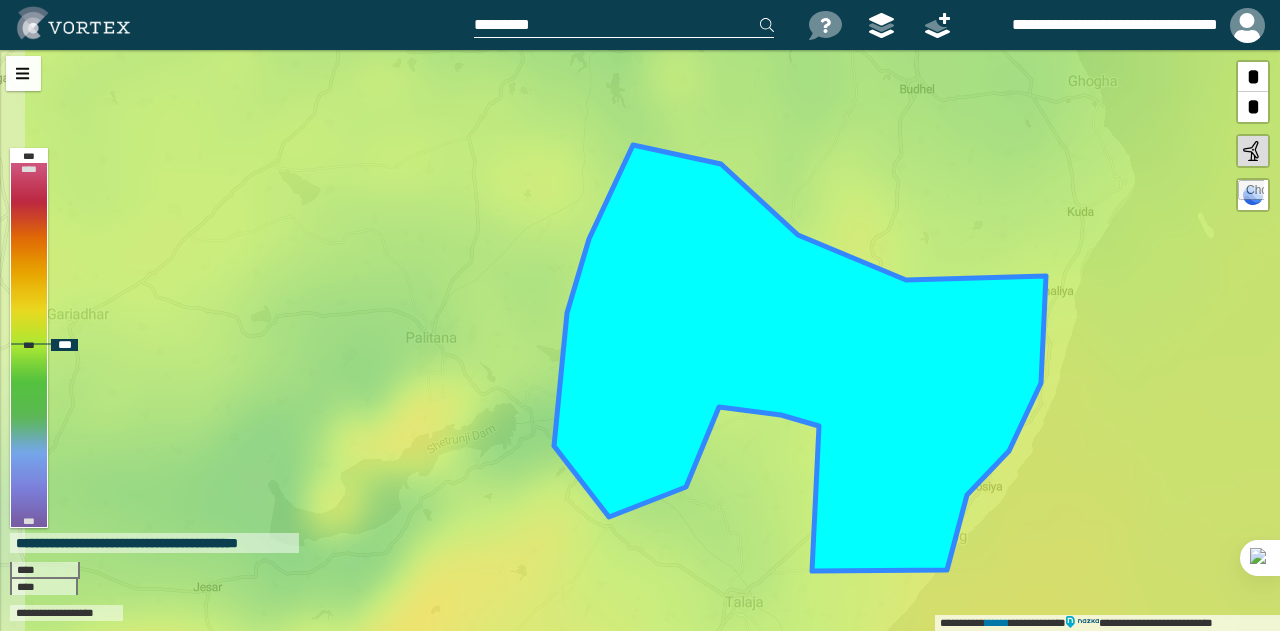 drag, startPoint x: 676, startPoint y: 195, endPoint x: 836, endPoint y: 212, distance: 160.90059 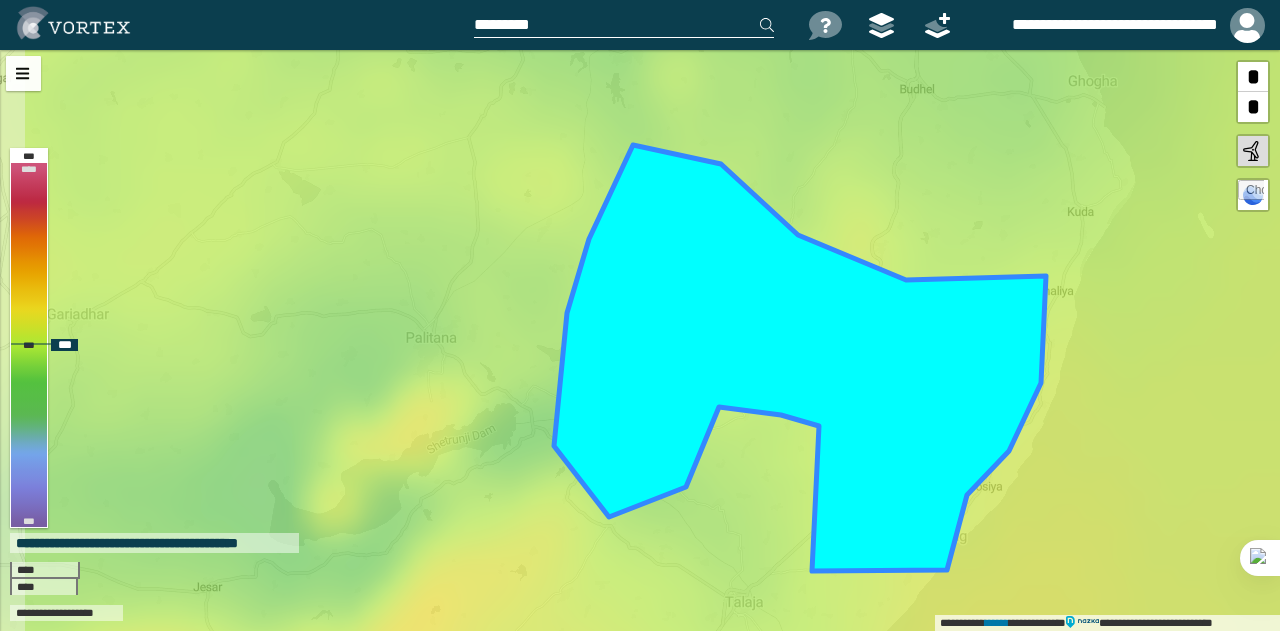 click on "**********" at bounding box center (640, 340) 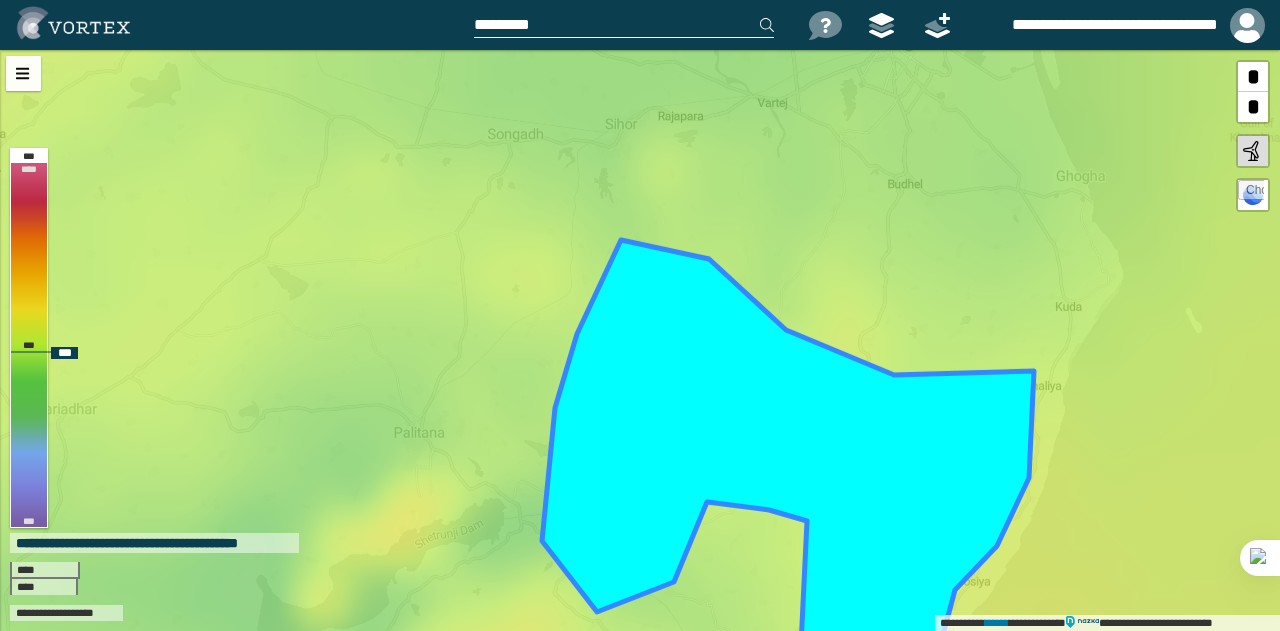 drag, startPoint x: 546, startPoint y: 151, endPoint x: 534, endPoint y: 229, distance: 78.91768 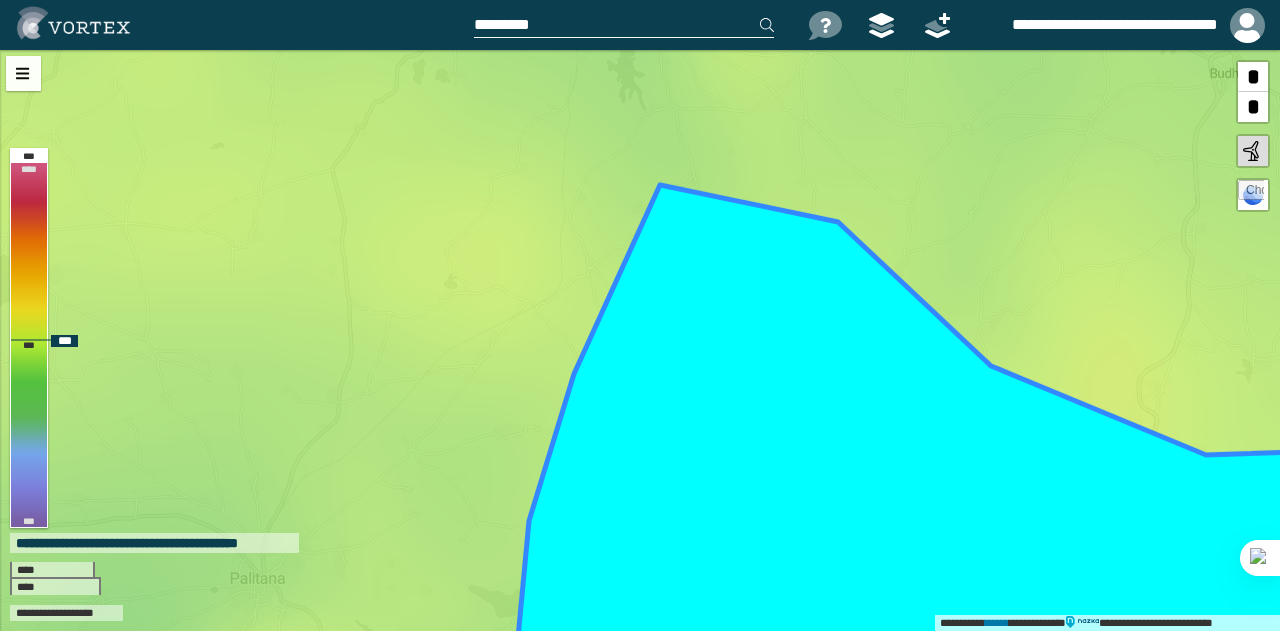 drag, startPoint x: 504, startPoint y: 267, endPoint x: 480, endPoint y: 269, distance: 24.083189 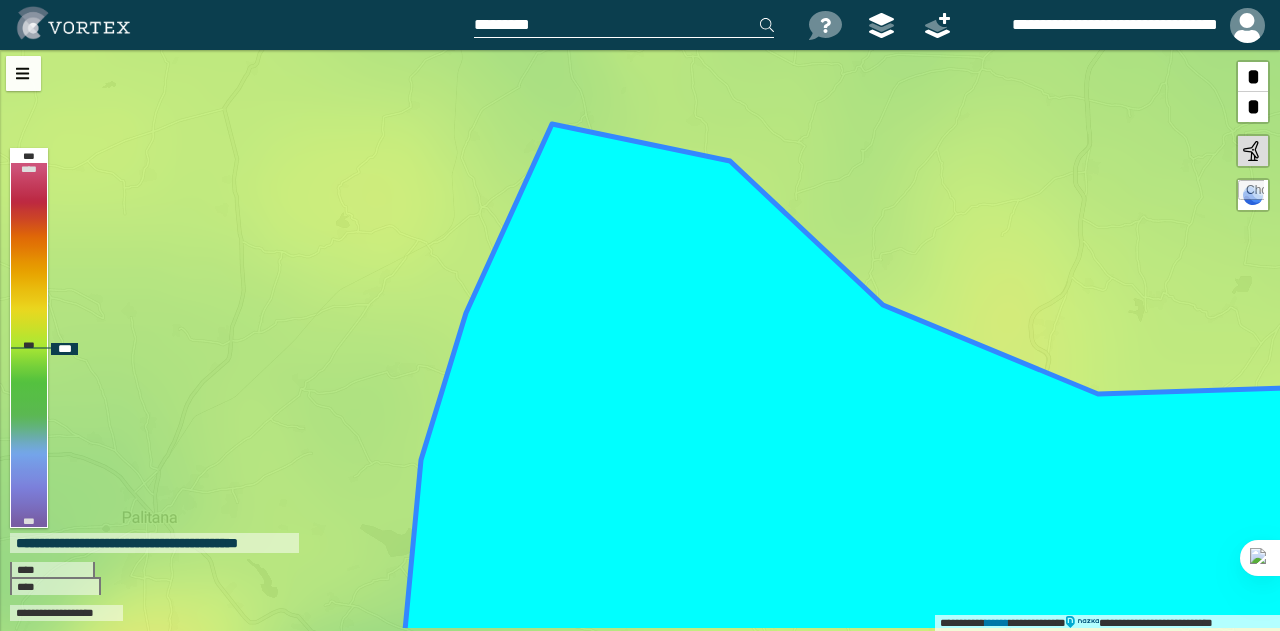 drag, startPoint x: 542, startPoint y: 322, endPoint x: 434, endPoint y: 261, distance: 124.036285 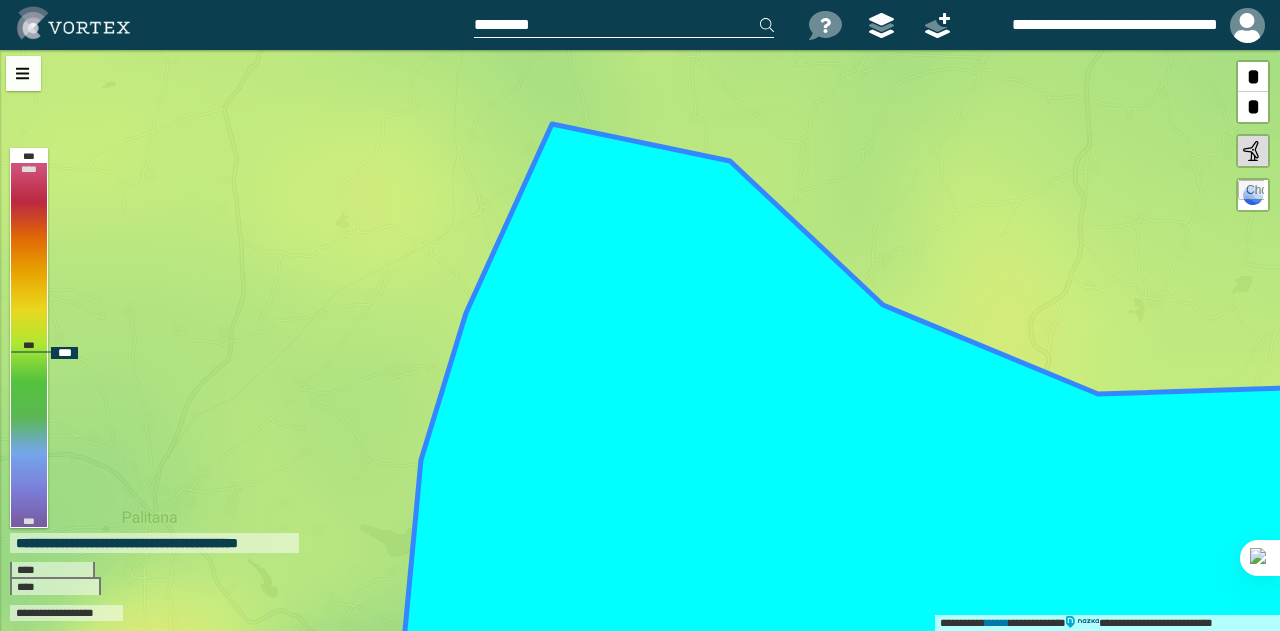drag, startPoint x: 514, startPoint y: 385, endPoint x: 463, endPoint y: 299, distance: 99.985 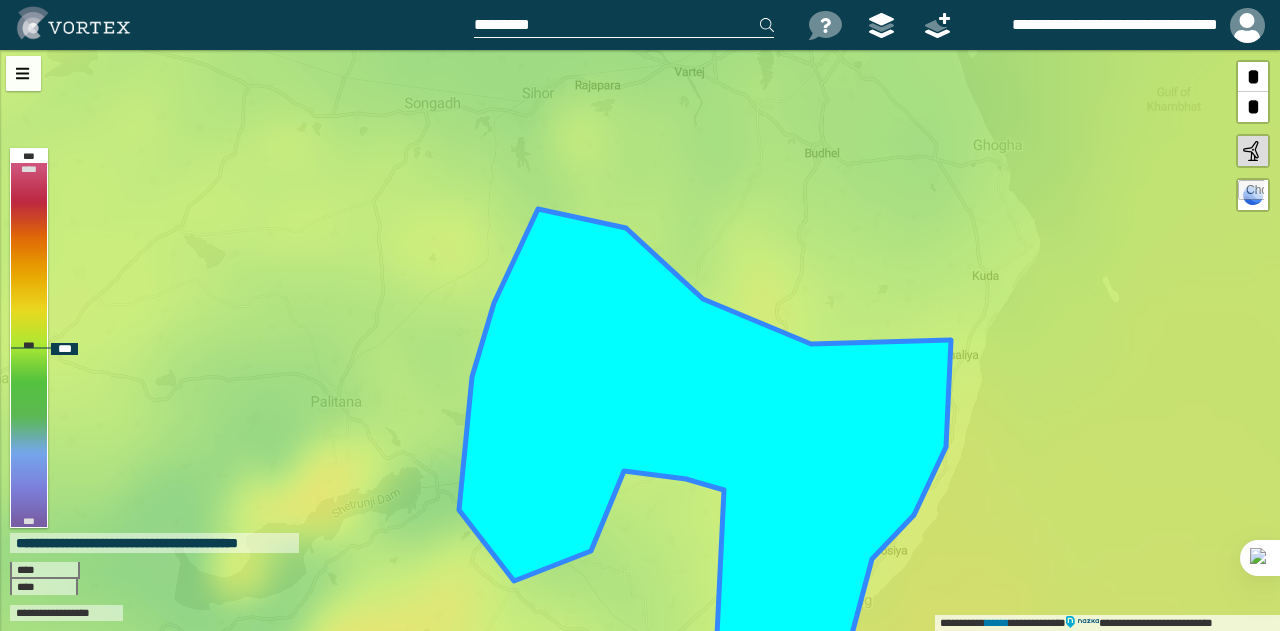 drag, startPoint x: 482, startPoint y: 330, endPoint x: 530, endPoint y: 385, distance: 73 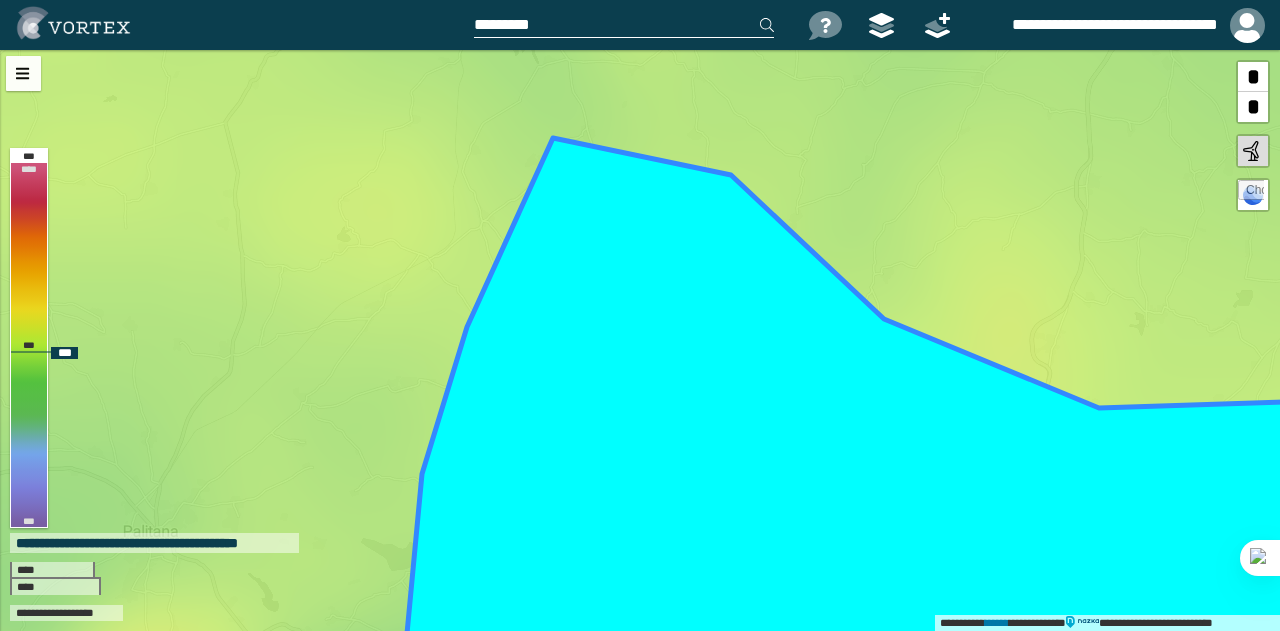 drag, startPoint x: 502, startPoint y: 313, endPoint x: 512, endPoint y: 340, distance: 28.79236 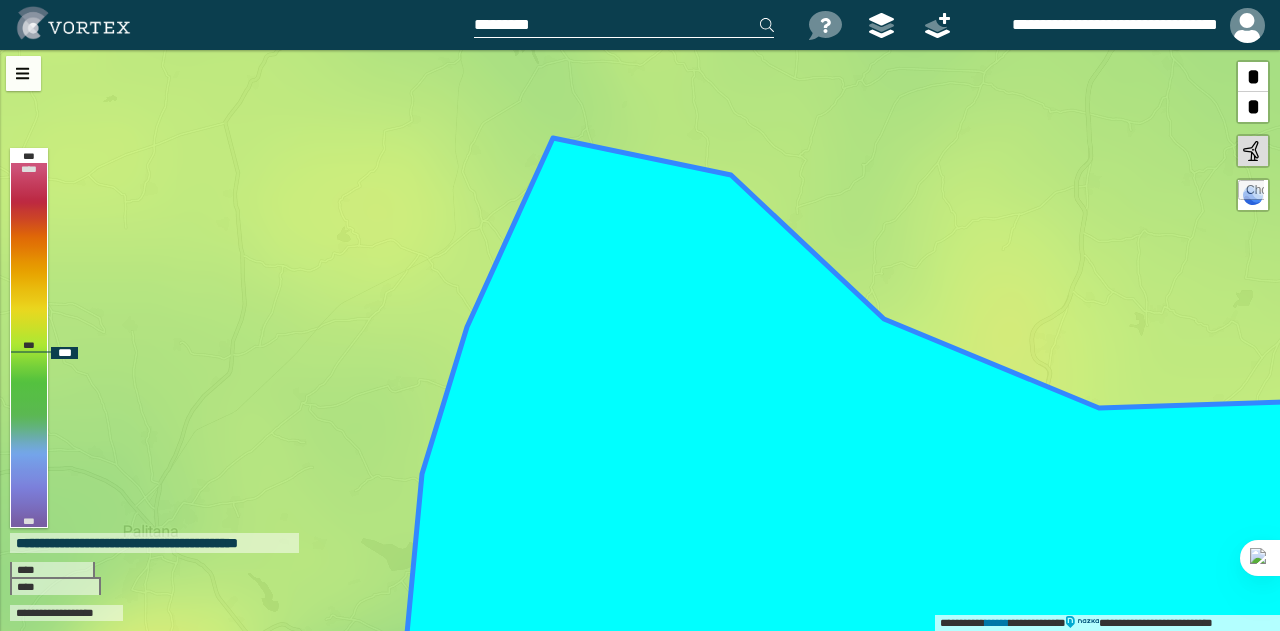 click 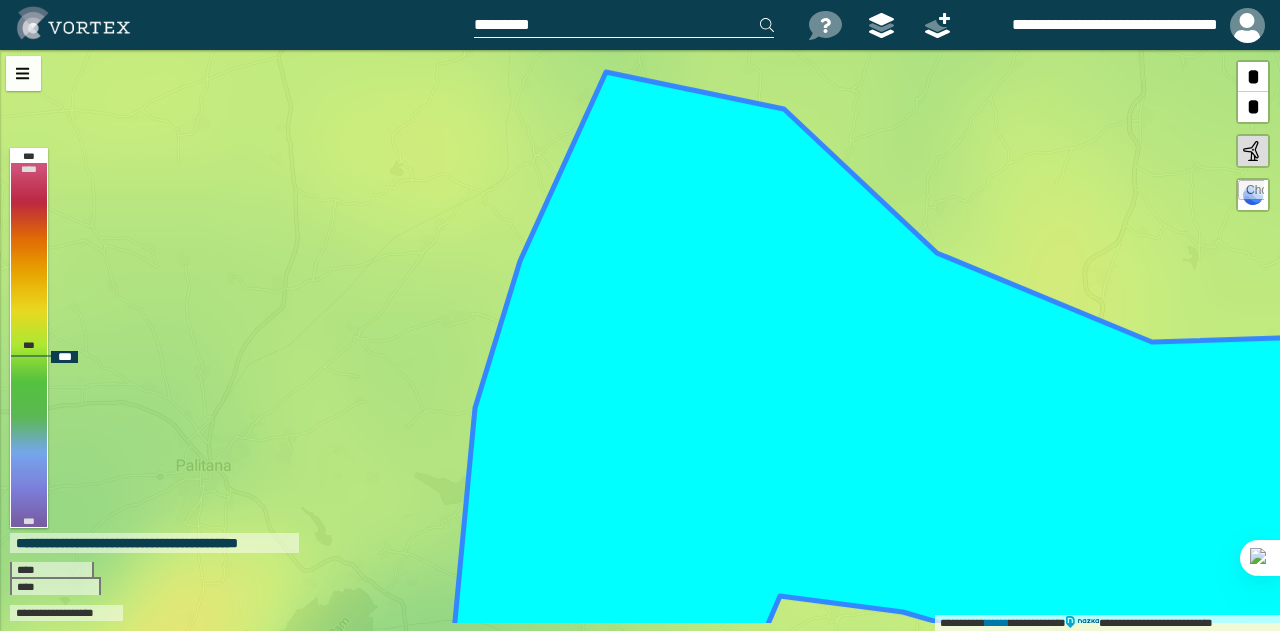 drag, startPoint x: 364, startPoint y: 375, endPoint x: 417, endPoint y: 309, distance: 84.646324 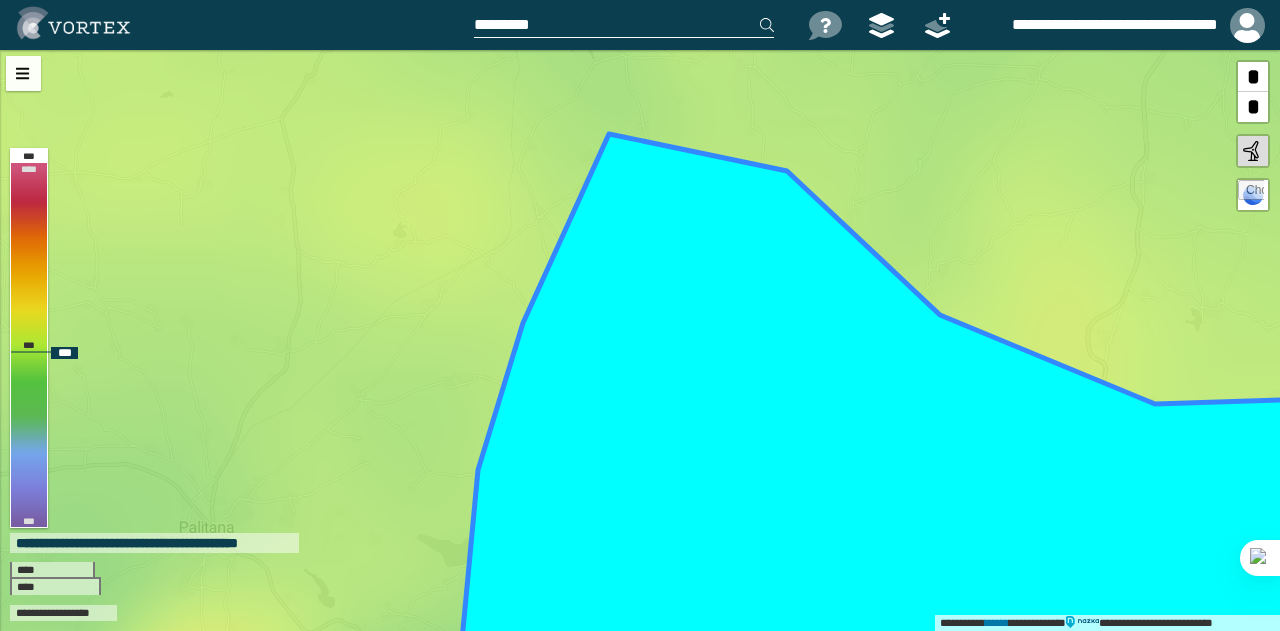 drag, startPoint x: 487, startPoint y: 237, endPoint x: 490, endPoint y: 299, distance: 62.072536 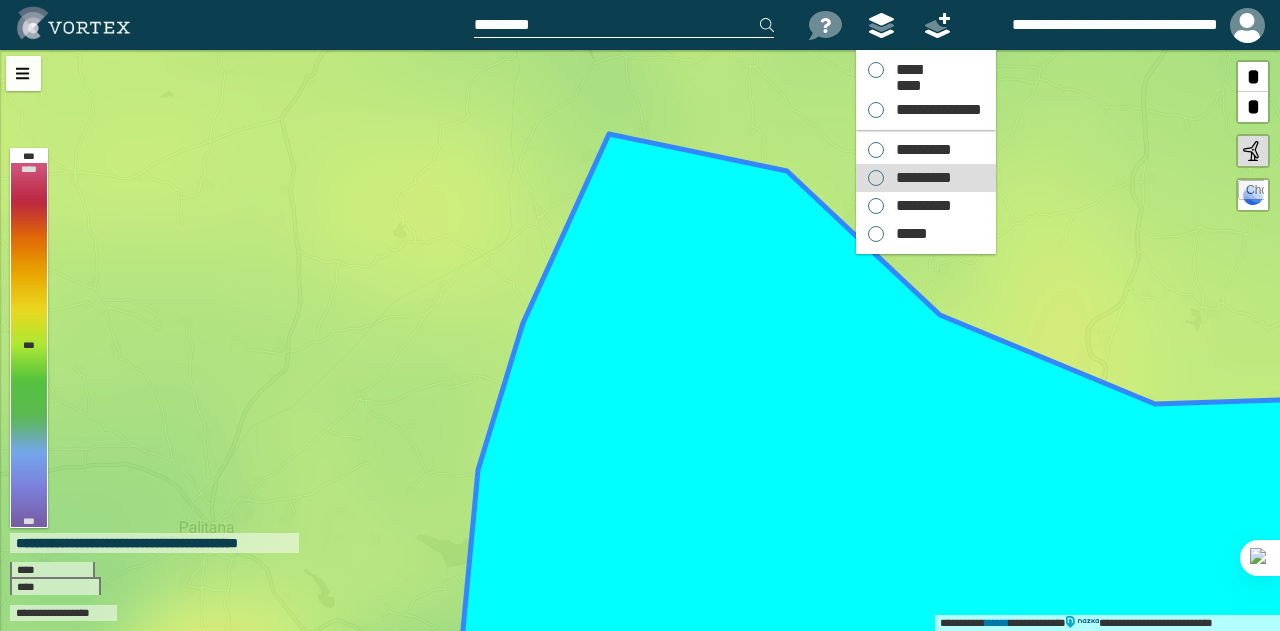 click on "*********" at bounding box center (919, 178) 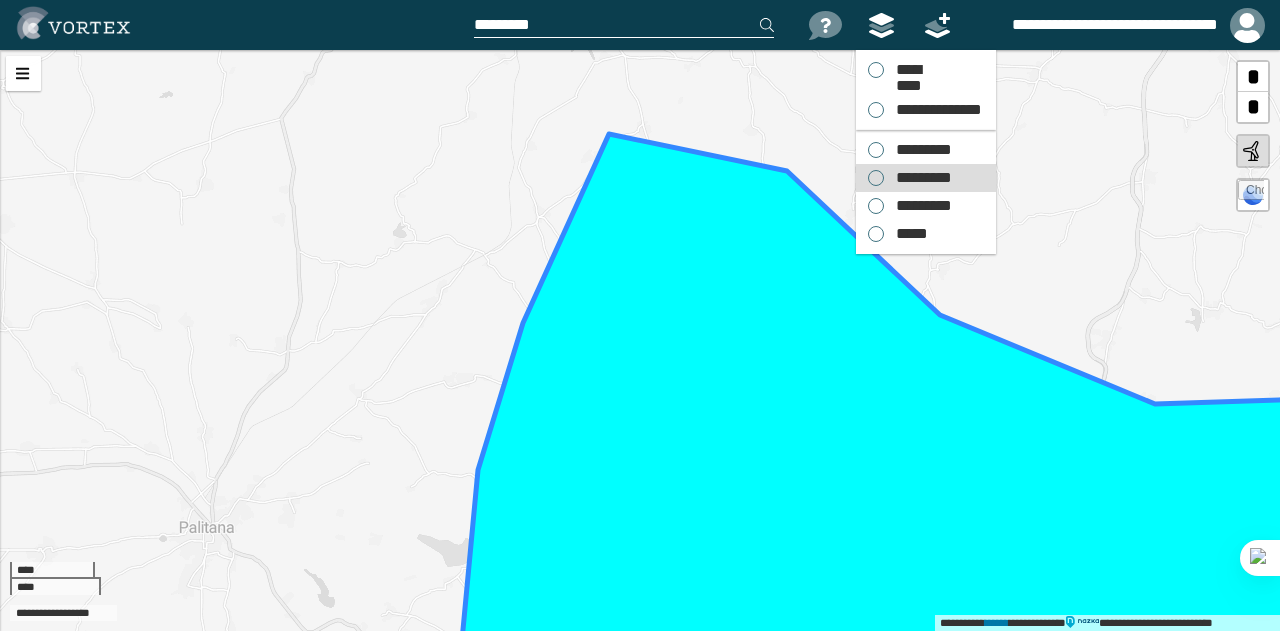 click on "*********" at bounding box center (919, 178) 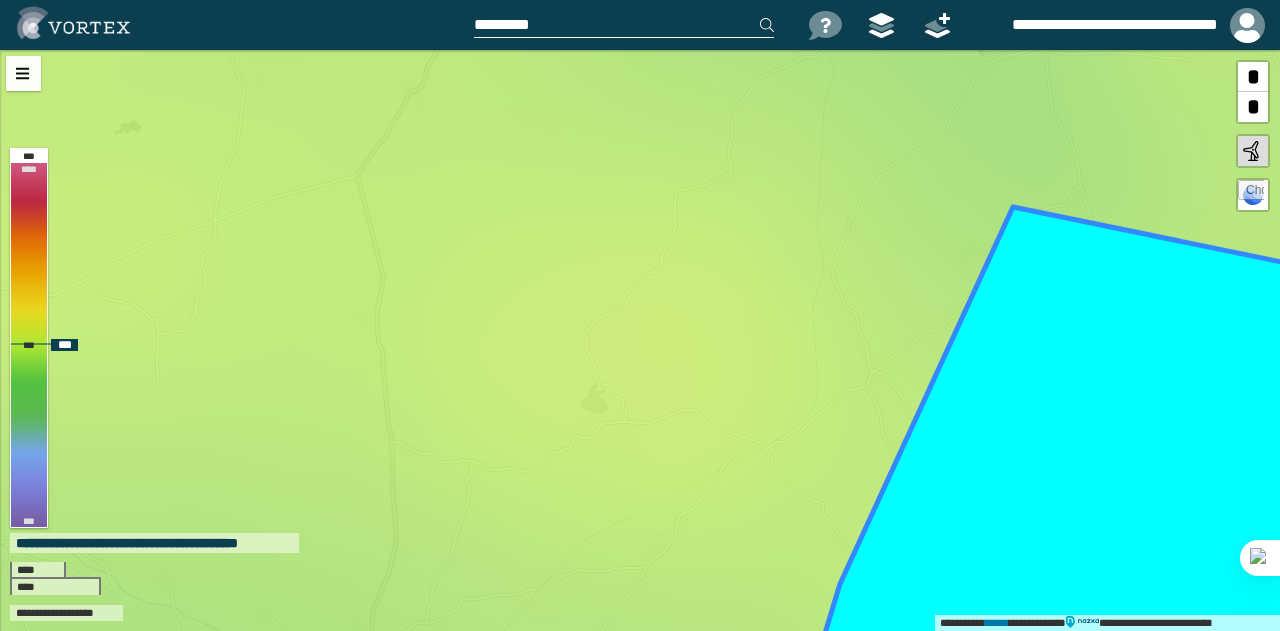 drag, startPoint x: 672, startPoint y: 151, endPoint x: 576, endPoint y: 229, distance: 123.69317 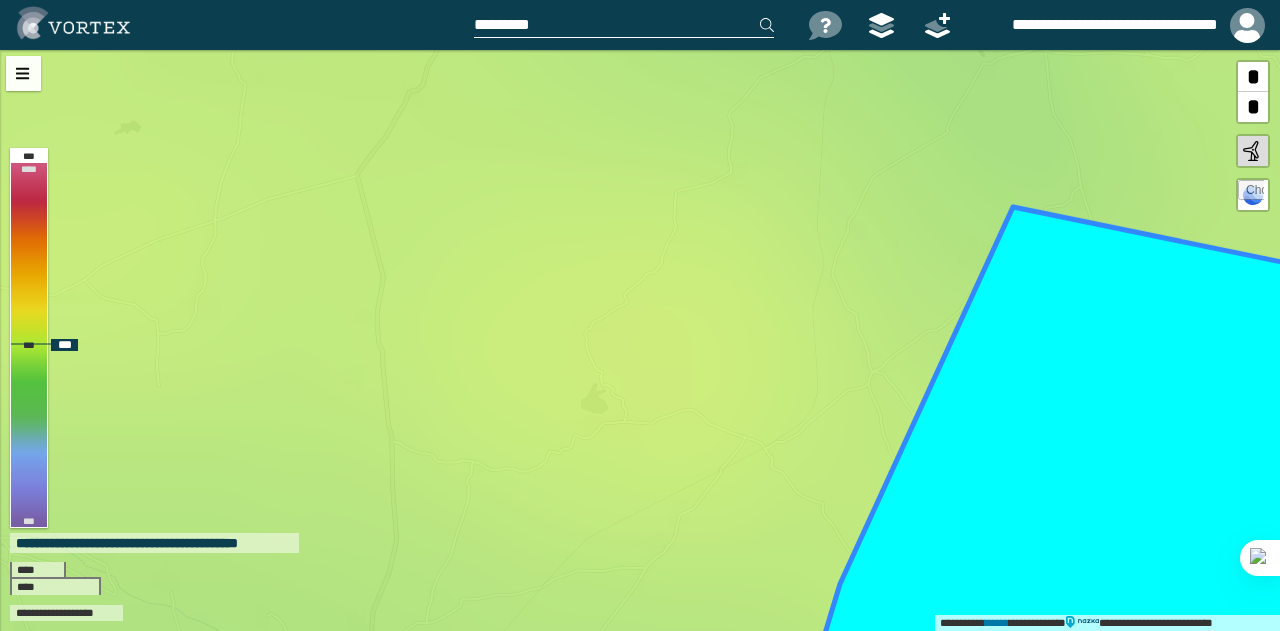 click on "**********" at bounding box center [640, 340] 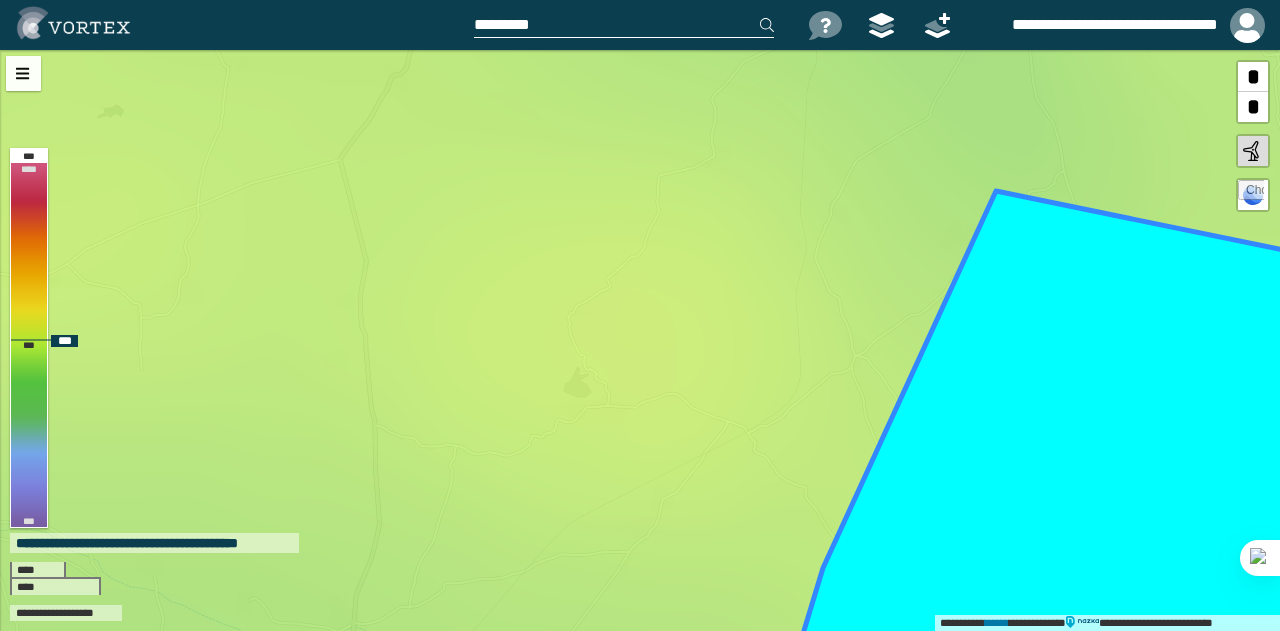 drag, startPoint x: 730, startPoint y: 311, endPoint x: 713, endPoint y: 295, distance: 23.345236 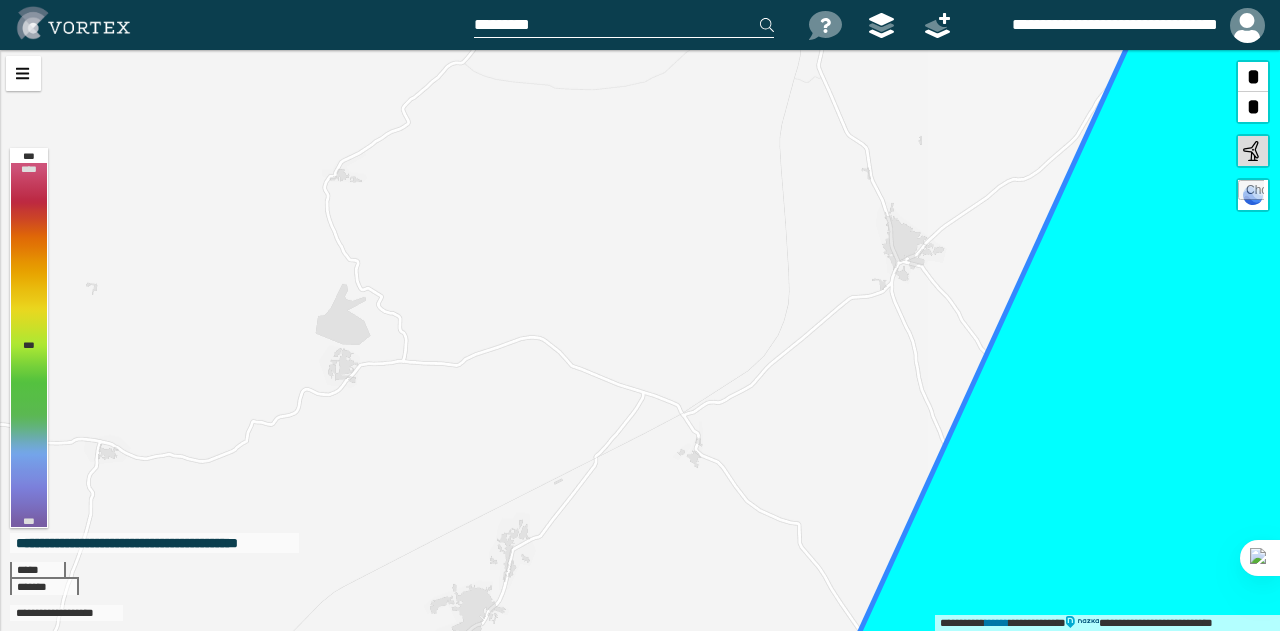 drag, startPoint x: 805, startPoint y: 391, endPoint x: 694, endPoint y: 425, distance: 116.090485 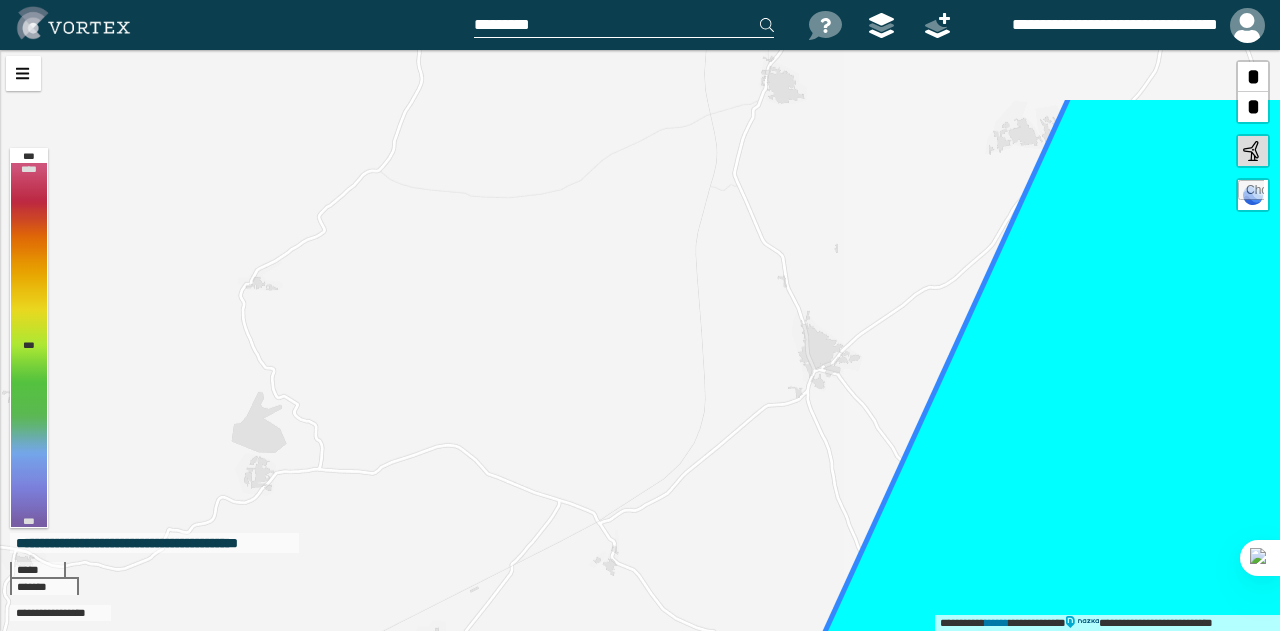 drag, startPoint x: 730, startPoint y: 462, endPoint x: 661, endPoint y: 561, distance: 120.67311 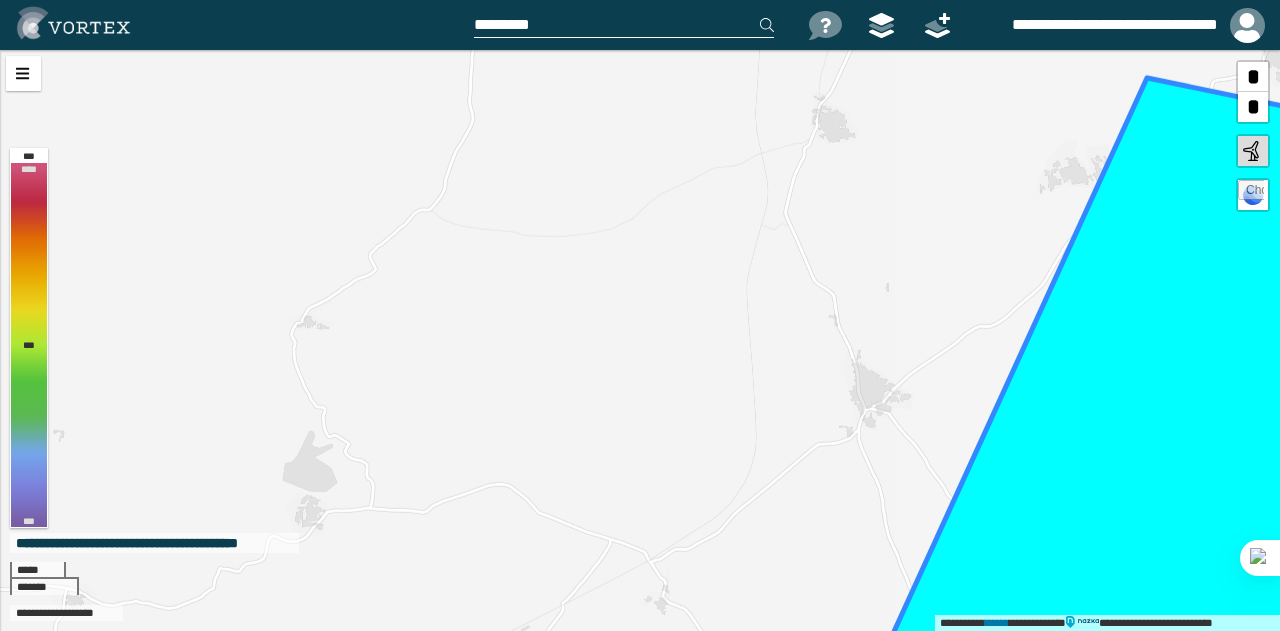 drag, startPoint x: 514, startPoint y: 245, endPoint x: 555, endPoint y: 288, distance: 59.413803 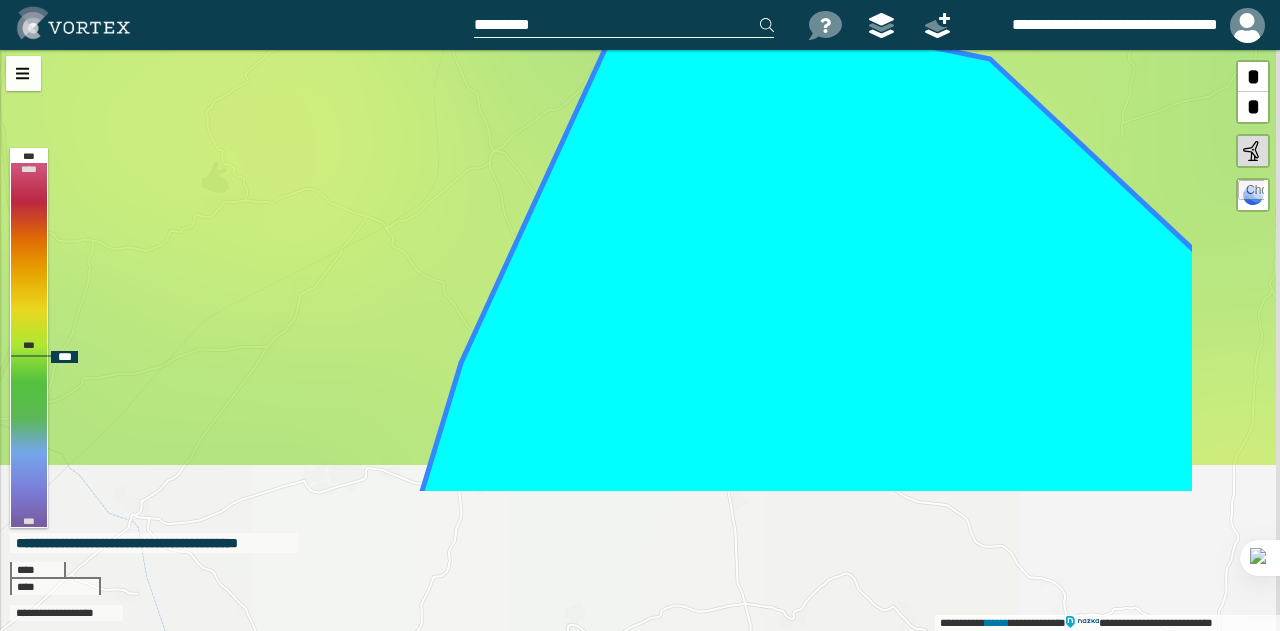 drag, startPoint x: 821, startPoint y: 321, endPoint x: 654, endPoint y: 203, distance: 204.48227 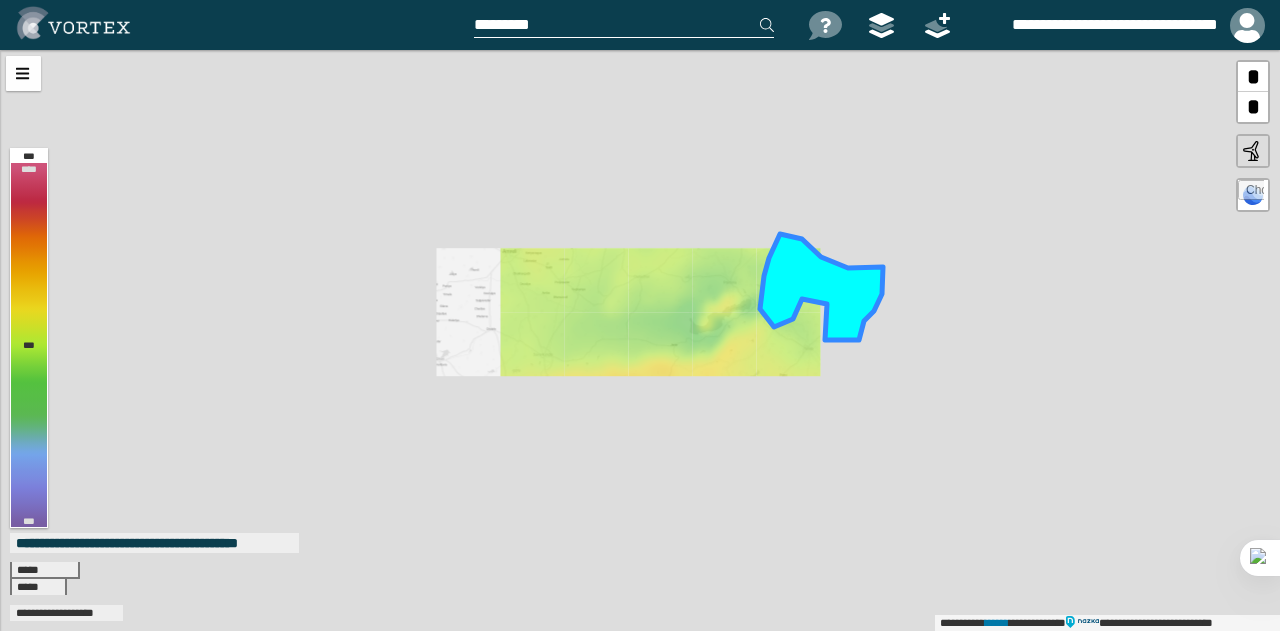 drag, startPoint x: 831, startPoint y: 325, endPoint x: 702, endPoint y: 265, distance: 142.27087 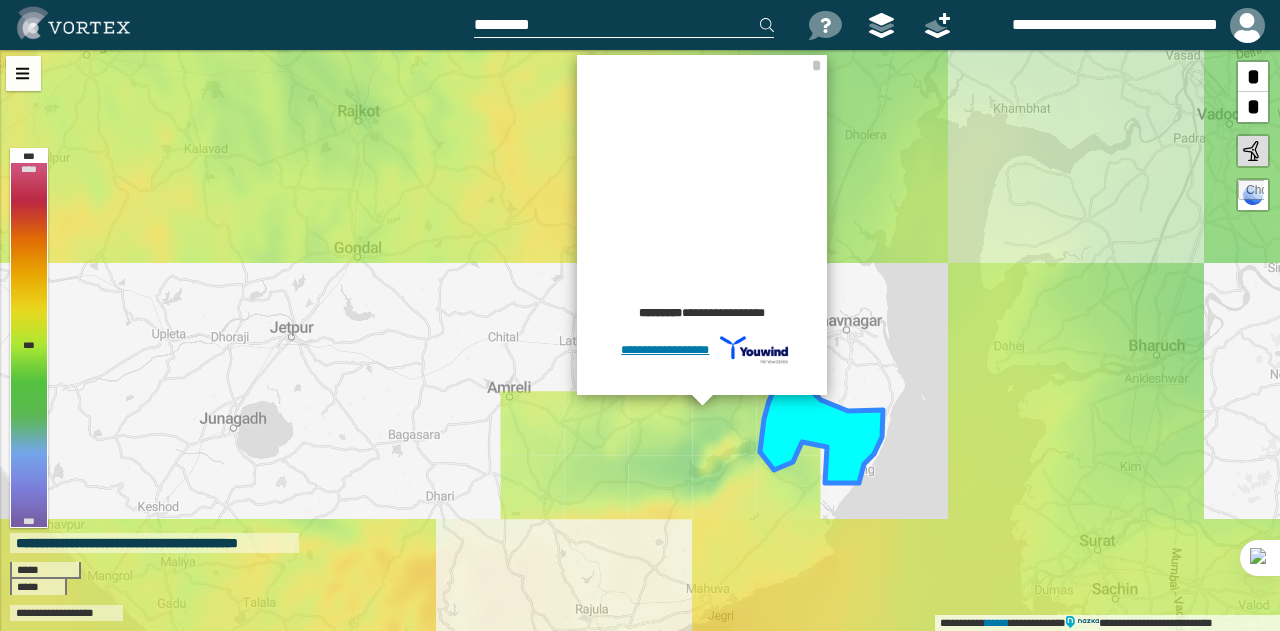 drag, startPoint x: 879, startPoint y: 369, endPoint x: 684, endPoint y: 317, distance: 201.81427 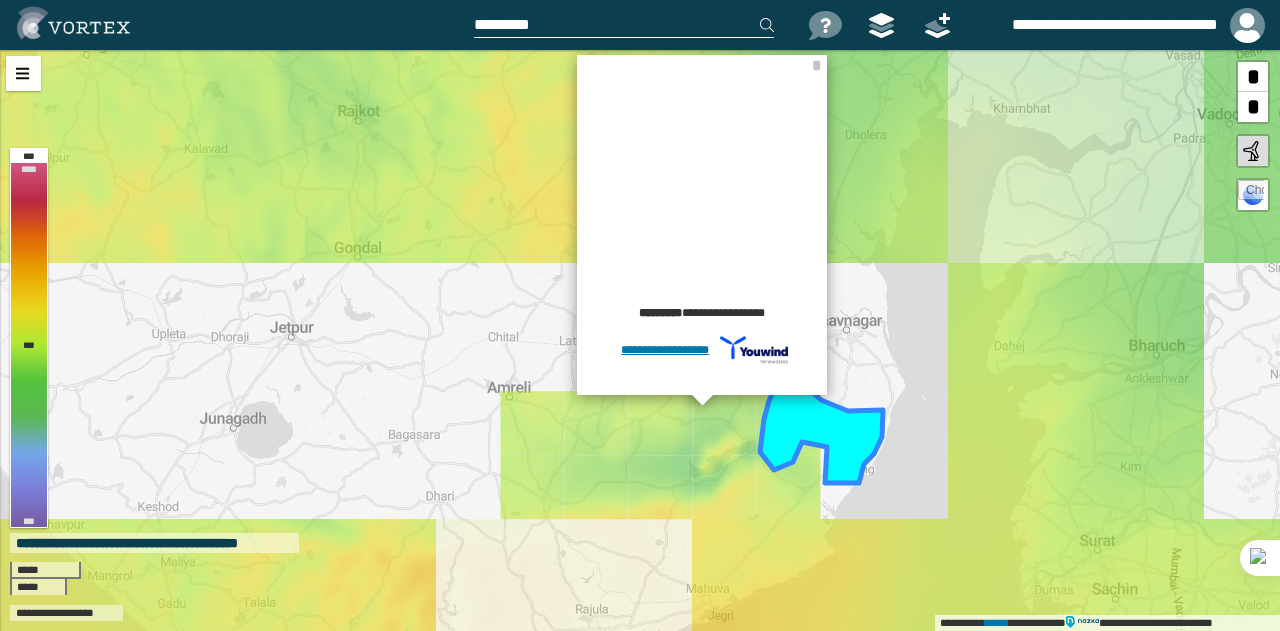 click on "**********" at bounding box center (640, 340) 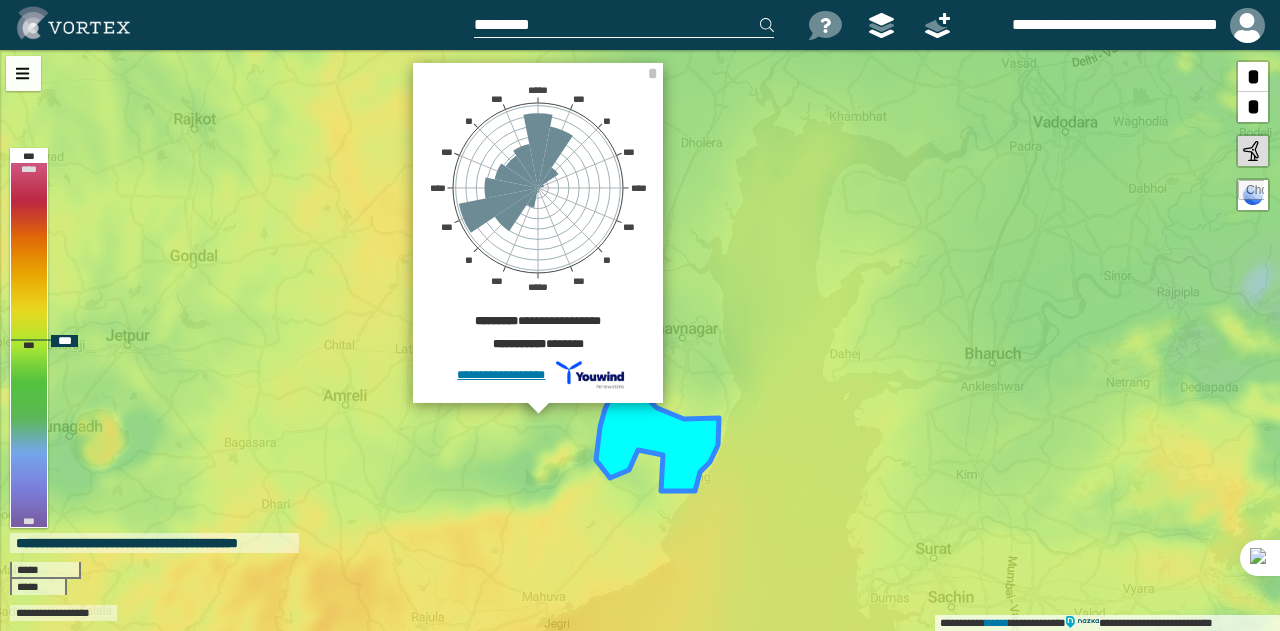 drag, startPoint x: 727, startPoint y: 337, endPoint x: 766, endPoint y: 432, distance: 102.69372 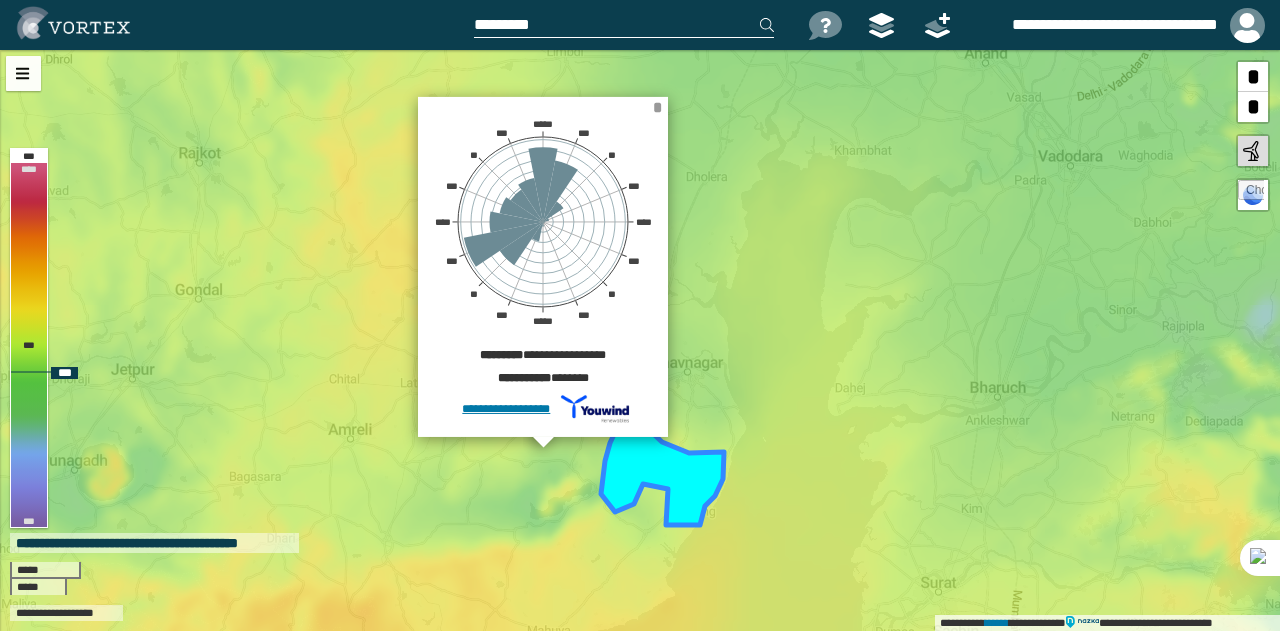 click on "*" at bounding box center (657, 107) 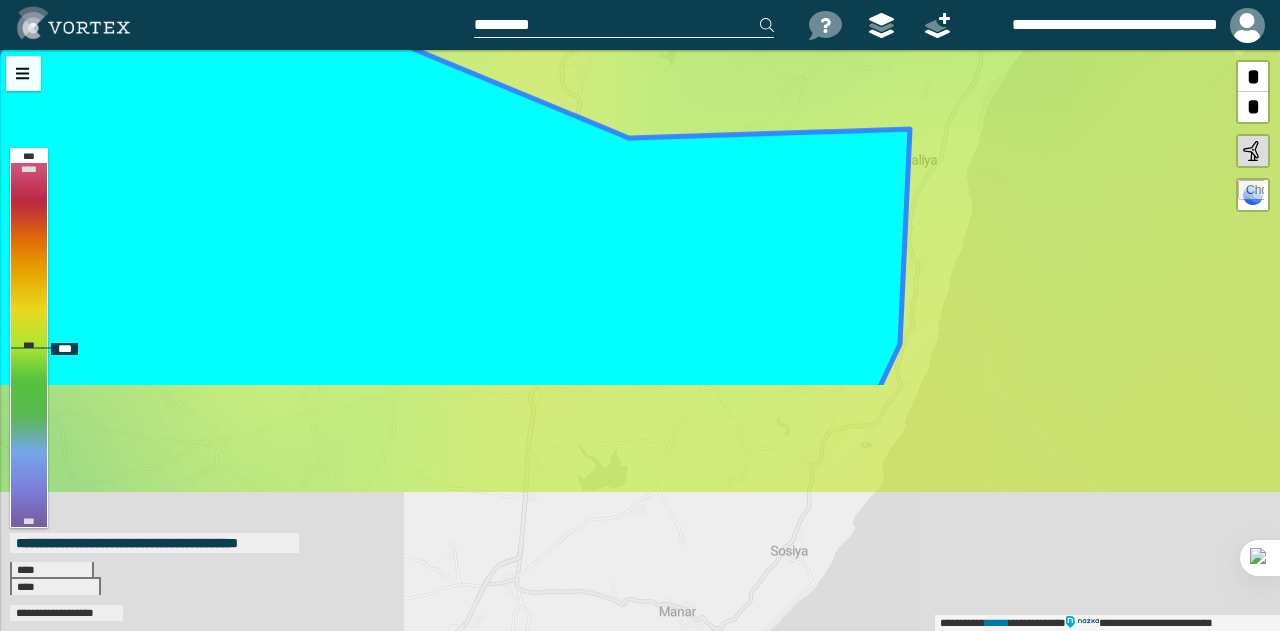 drag, startPoint x: 716, startPoint y: 381, endPoint x: 655, endPoint y: 77, distance: 310.05966 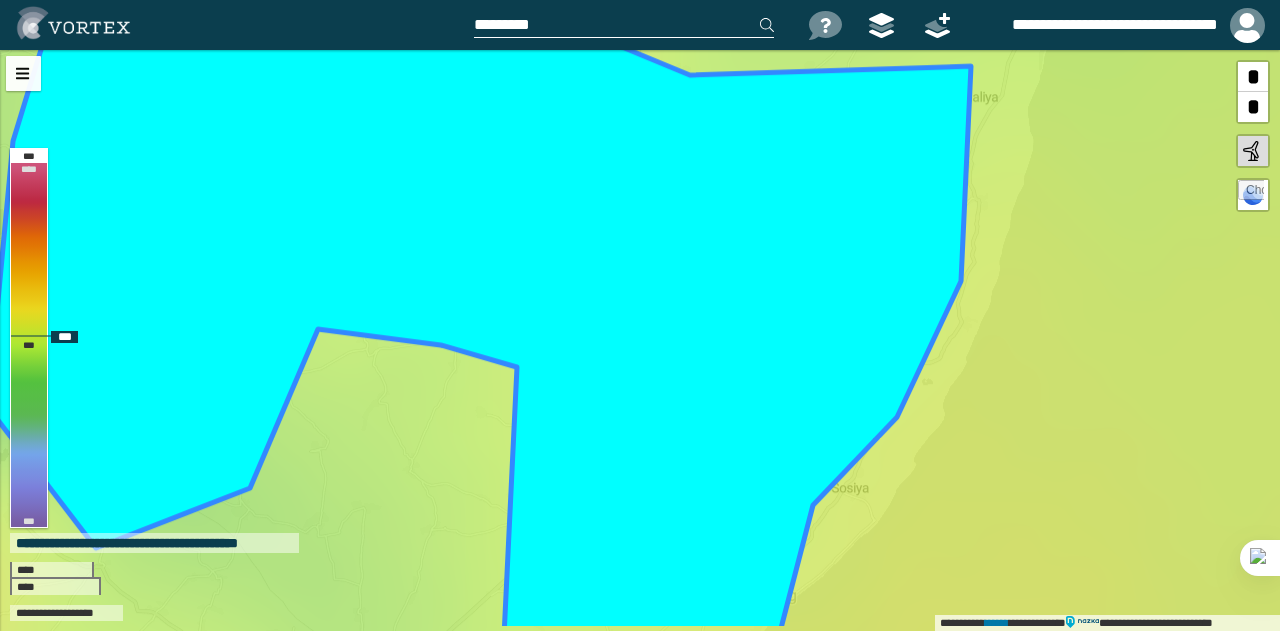 drag, startPoint x: 674, startPoint y: 396, endPoint x: 735, endPoint y: 333, distance: 87.69264 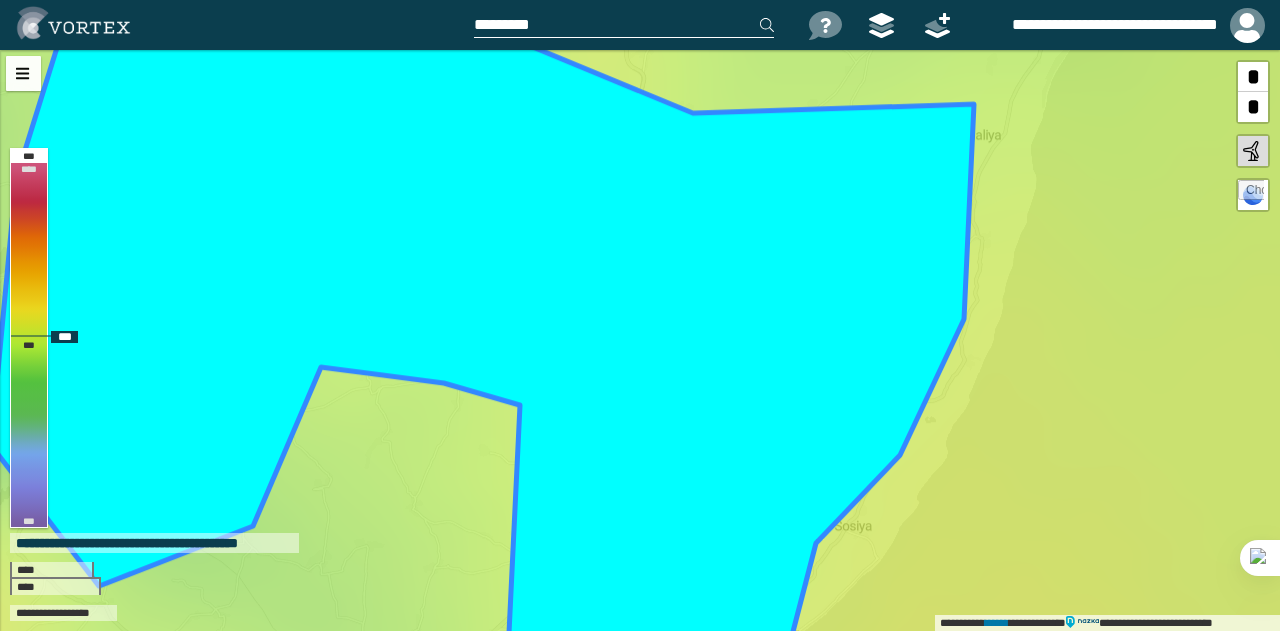 drag, startPoint x: 679, startPoint y: 337, endPoint x: 682, endPoint y: 375, distance: 38.118237 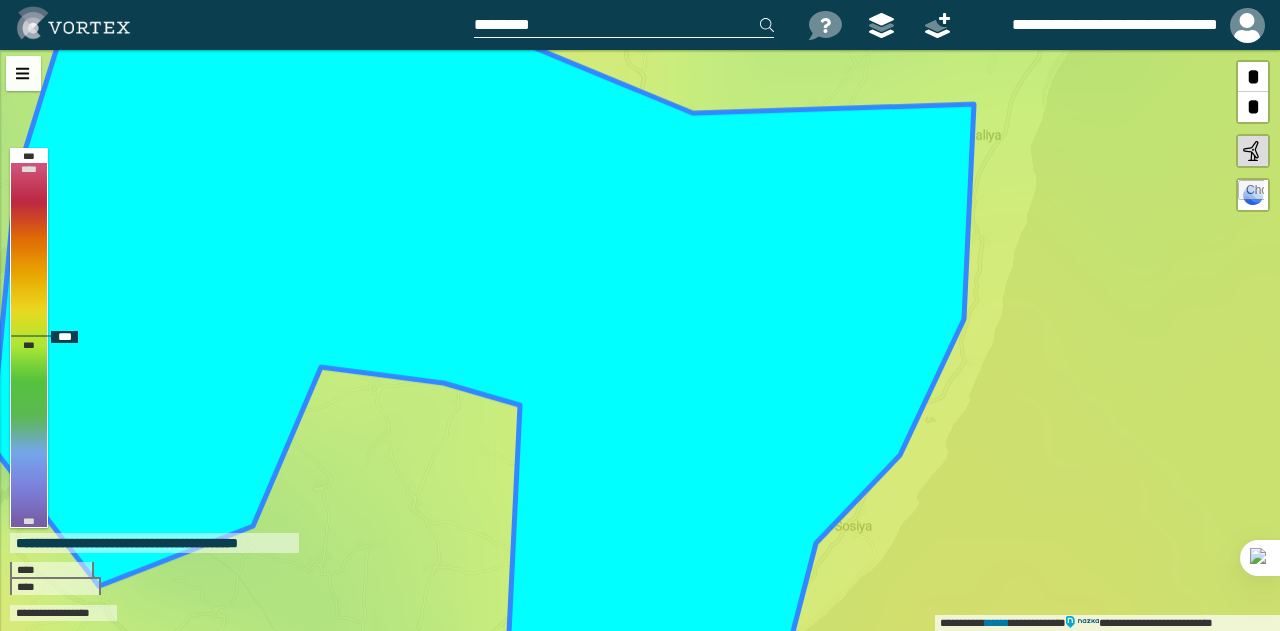 click 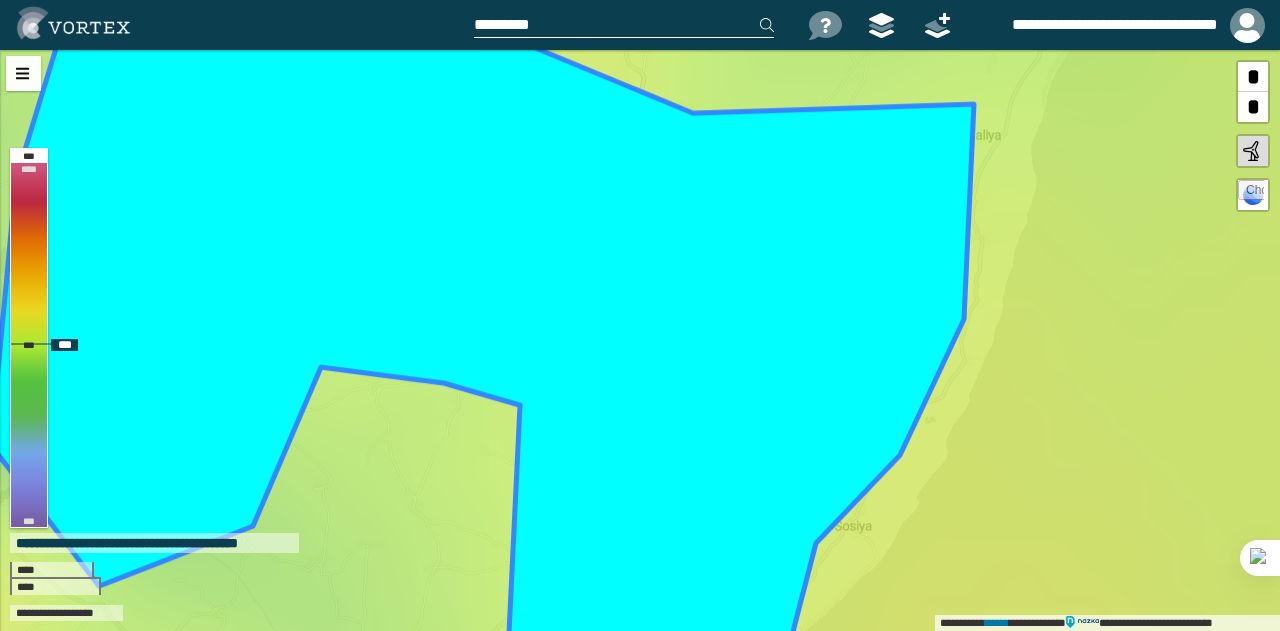 click 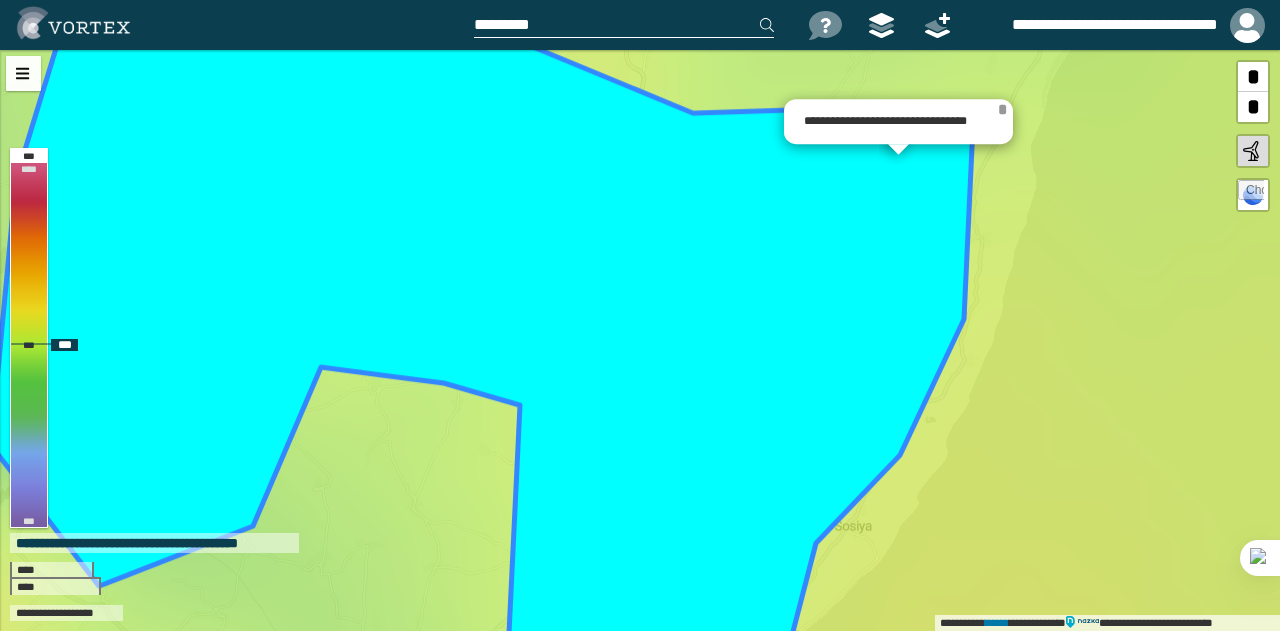 click on "*" at bounding box center (1002, 109) 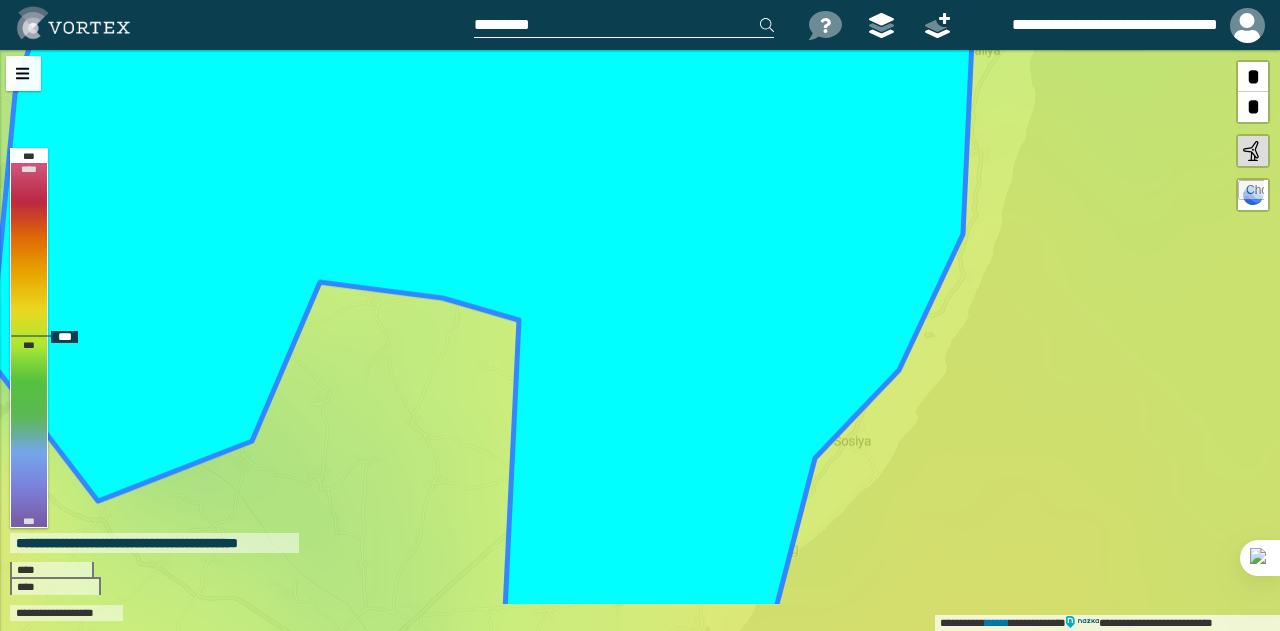 drag, startPoint x: 662, startPoint y: 270, endPoint x: 661, endPoint y: 185, distance: 85.00588 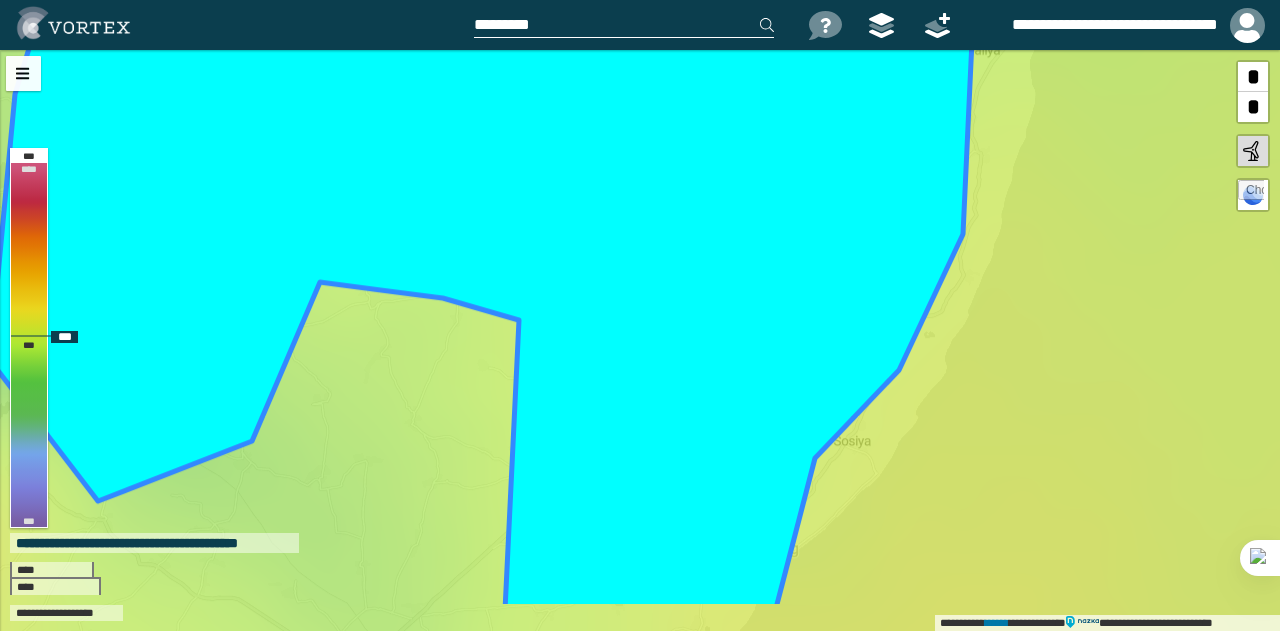 click 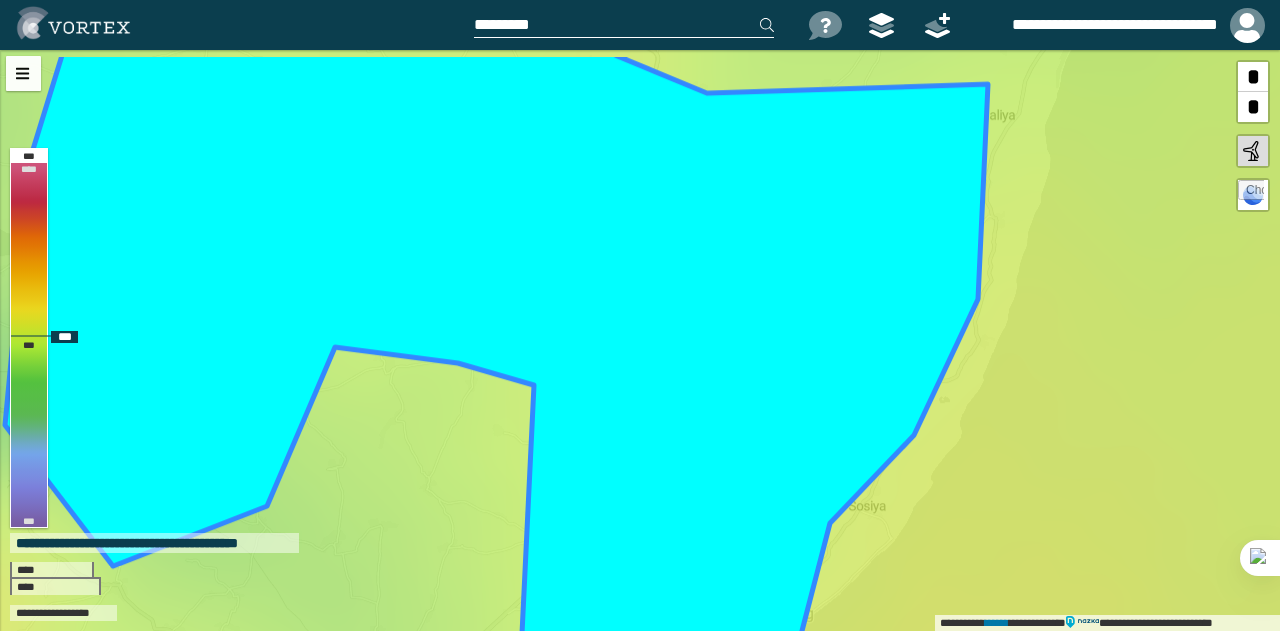 click 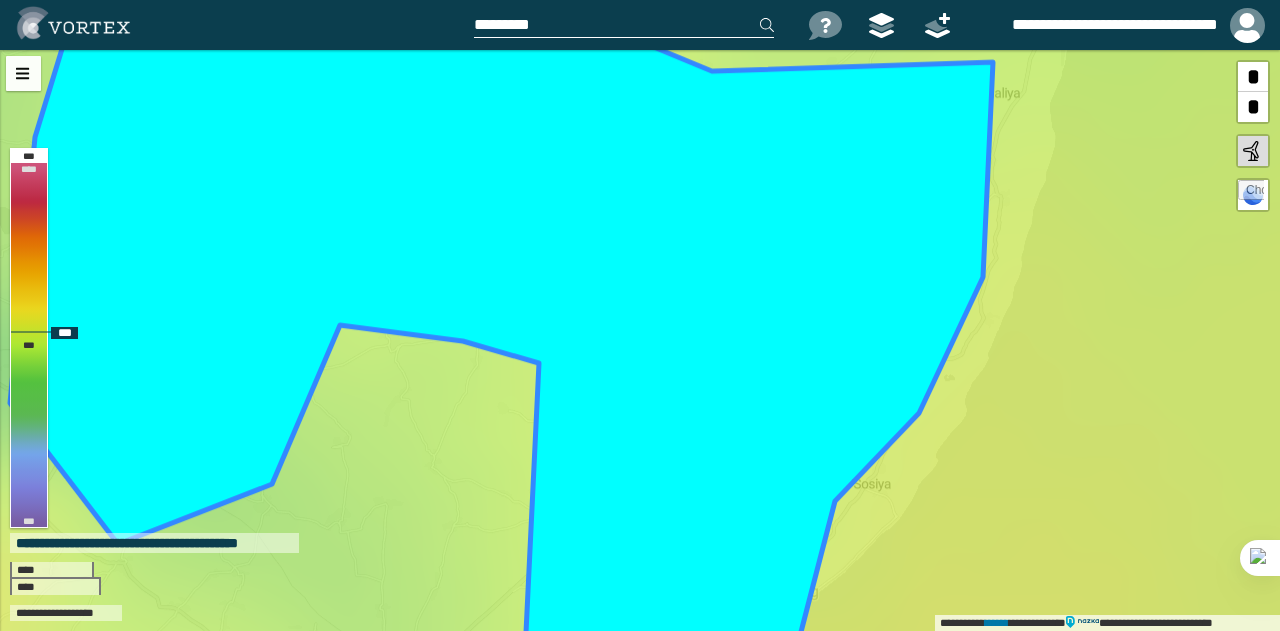 drag, startPoint x: 606, startPoint y: 197, endPoint x: 611, endPoint y: 175, distance: 22.561028 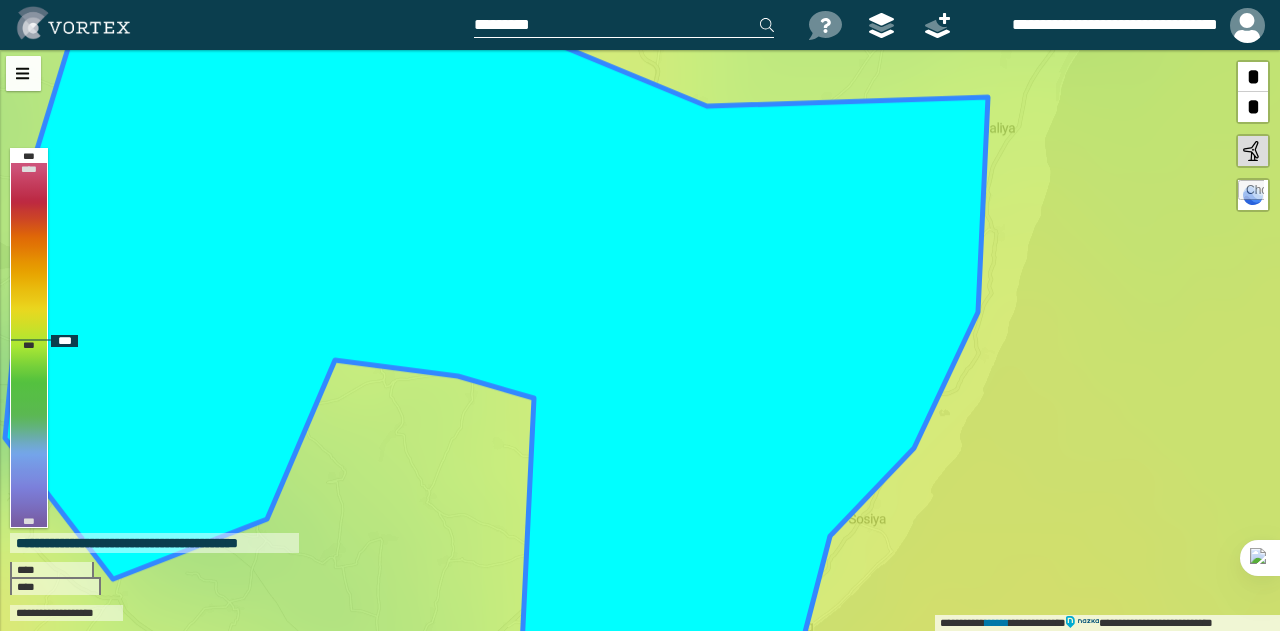 drag, startPoint x: 764, startPoint y: 228, endPoint x: 759, endPoint y: 263, distance: 35.35534 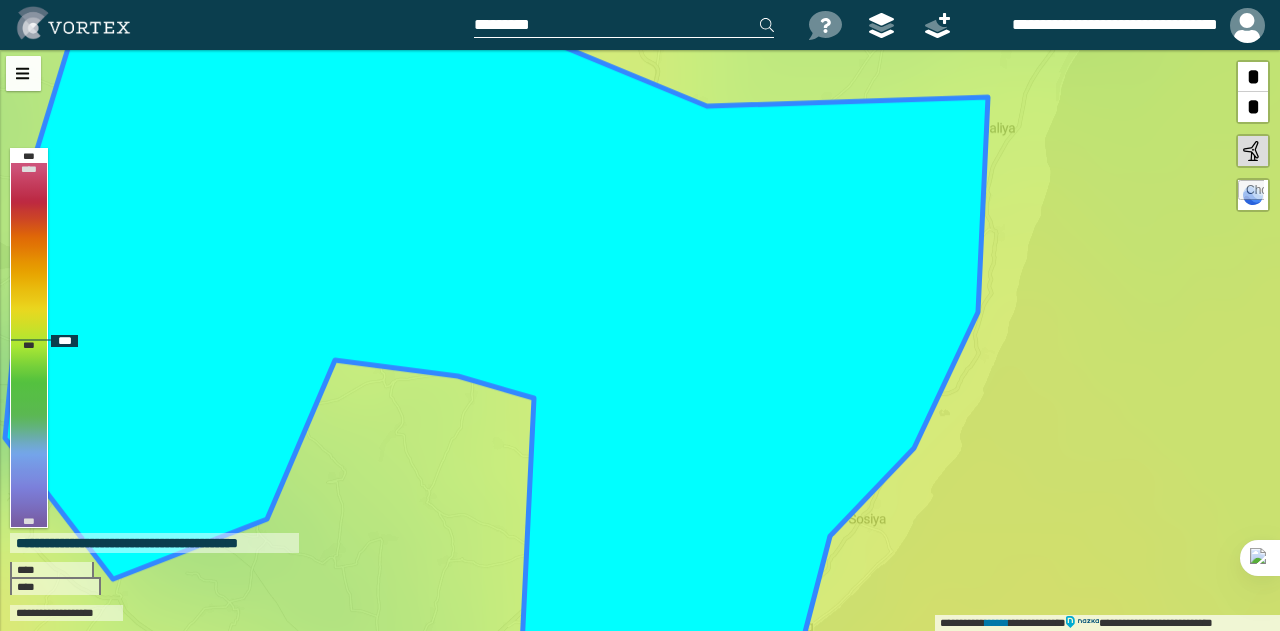 click 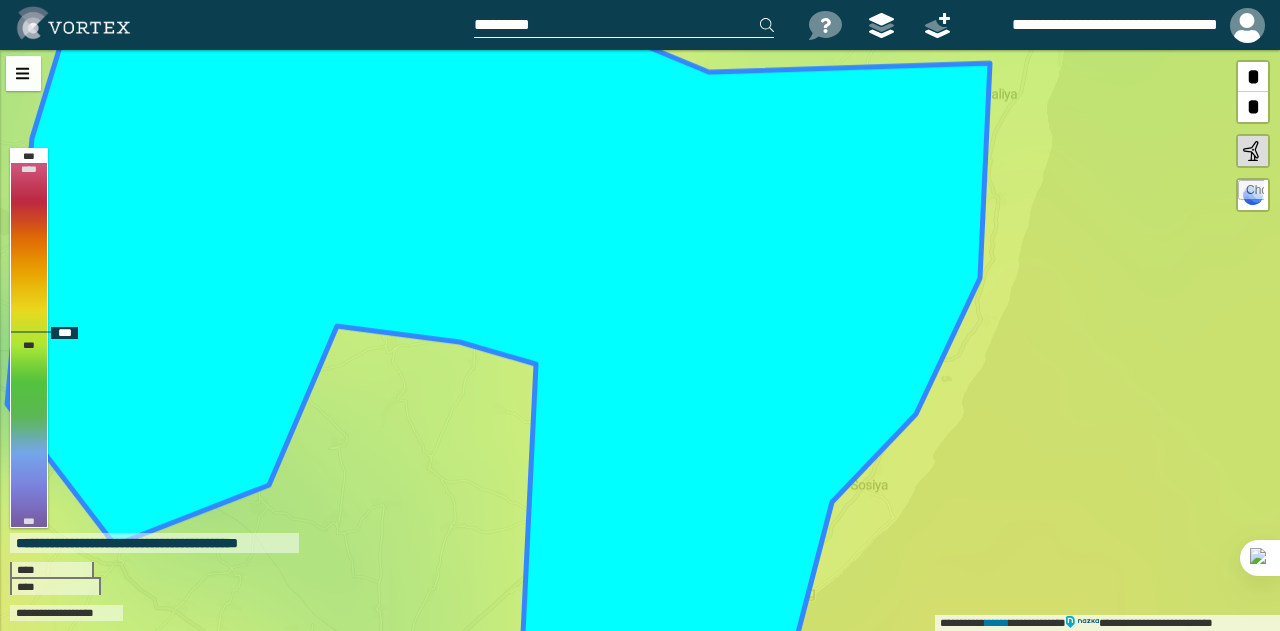 drag, startPoint x: 591, startPoint y: 121, endPoint x: 593, endPoint y: 87, distance: 34.058773 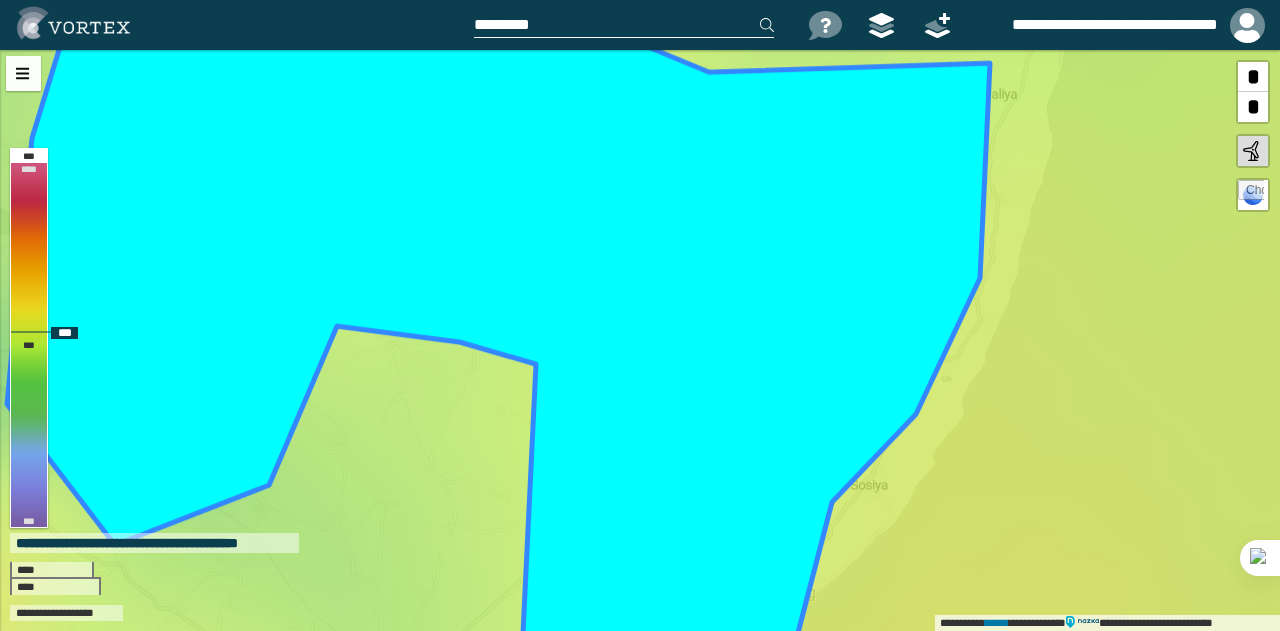 click 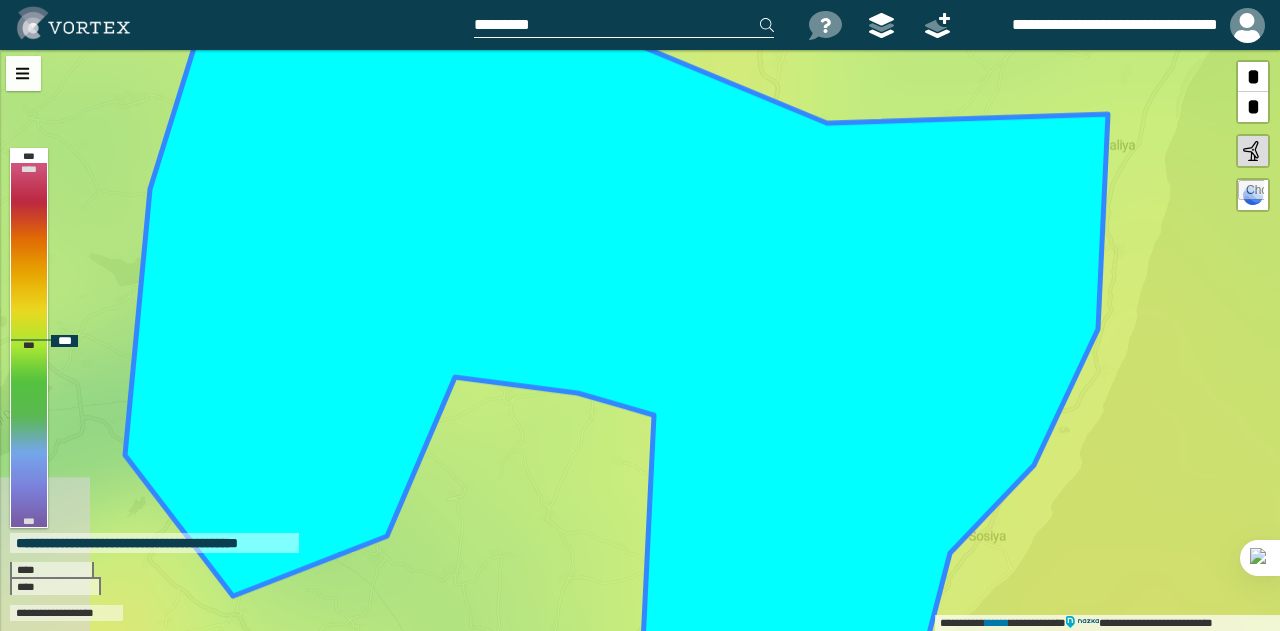 drag, startPoint x: 681, startPoint y: 146, endPoint x: 828, endPoint y: 271, distance: 192.96114 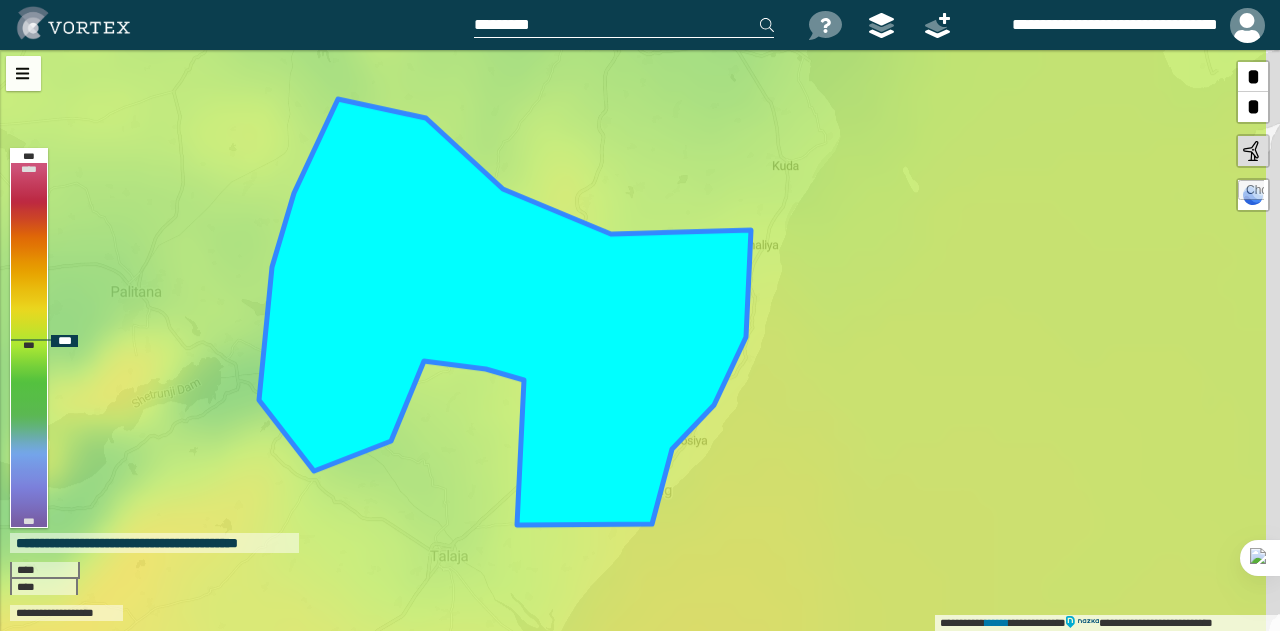 drag, startPoint x: 865, startPoint y: 281, endPoint x: 645, endPoint y: 284, distance: 220.02045 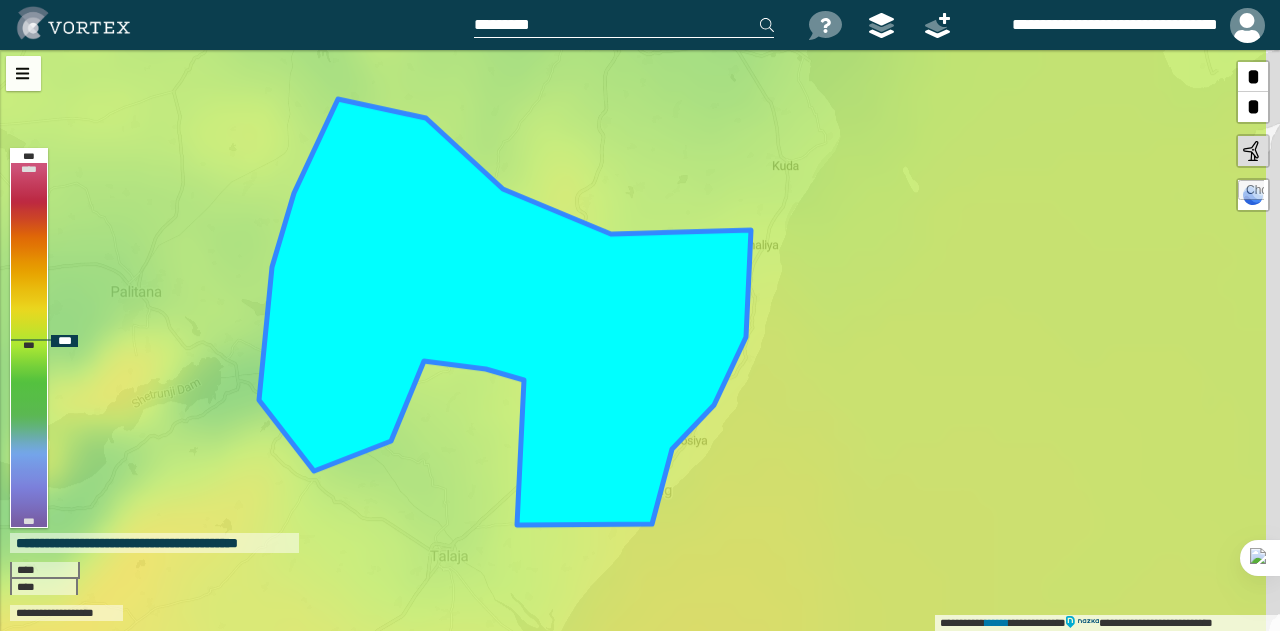 click 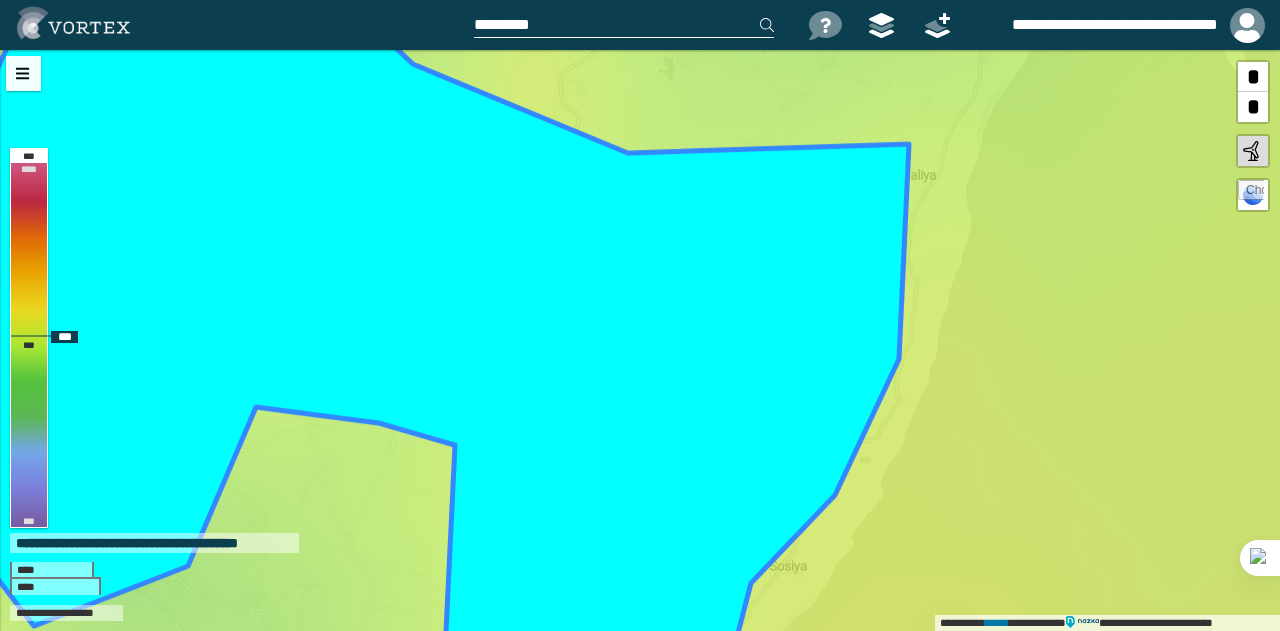 drag, startPoint x: 590, startPoint y: 315, endPoint x: 633, endPoint y: 304, distance: 44.38468 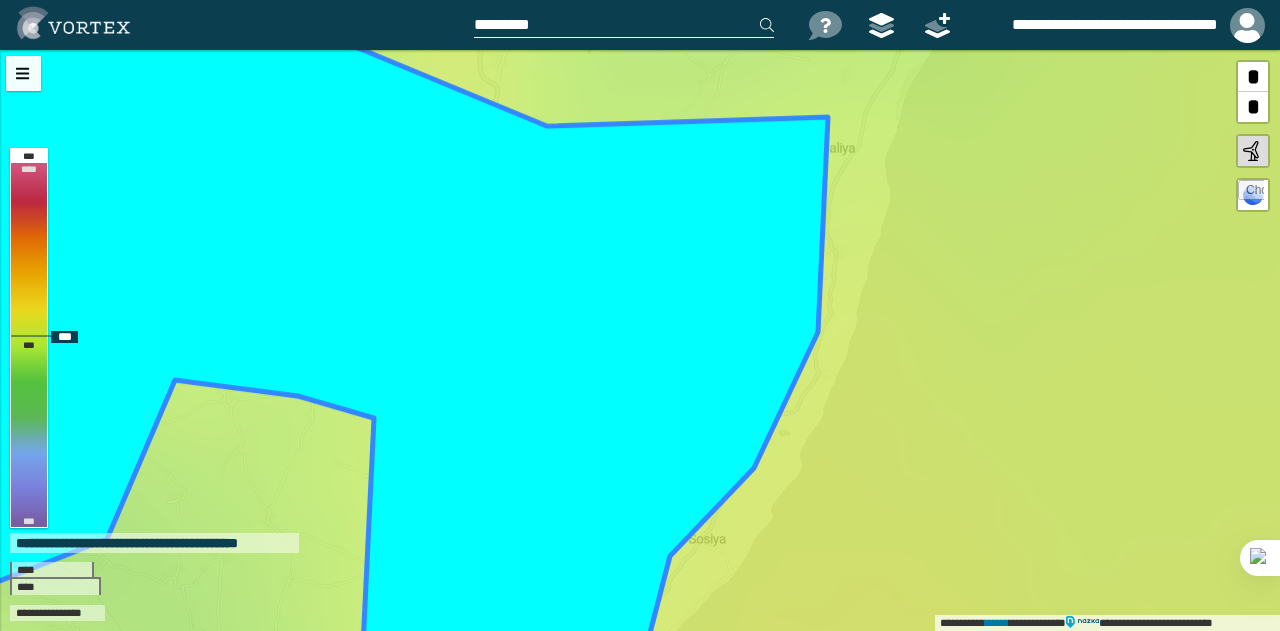 drag, startPoint x: 788, startPoint y: 267, endPoint x: 720, endPoint y: 300, distance: 75.58439 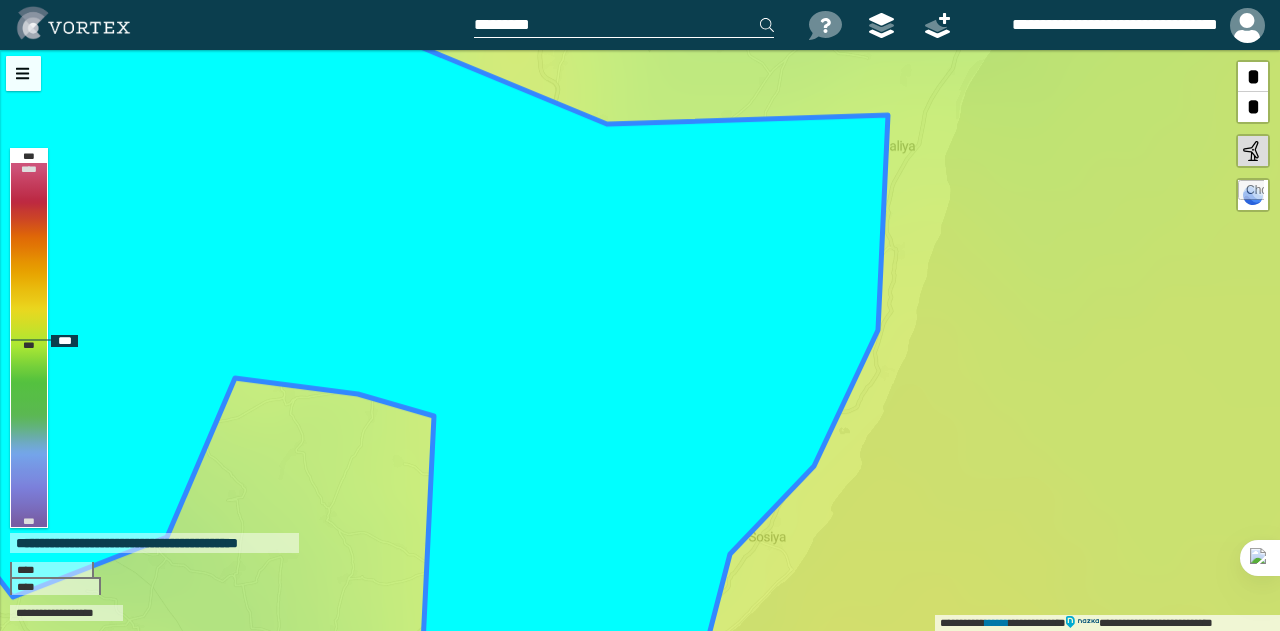 drag, startPoint x: 642, startPoint y: 313, endPoint x: 702, endPoint y: 311, distance: 60.033325 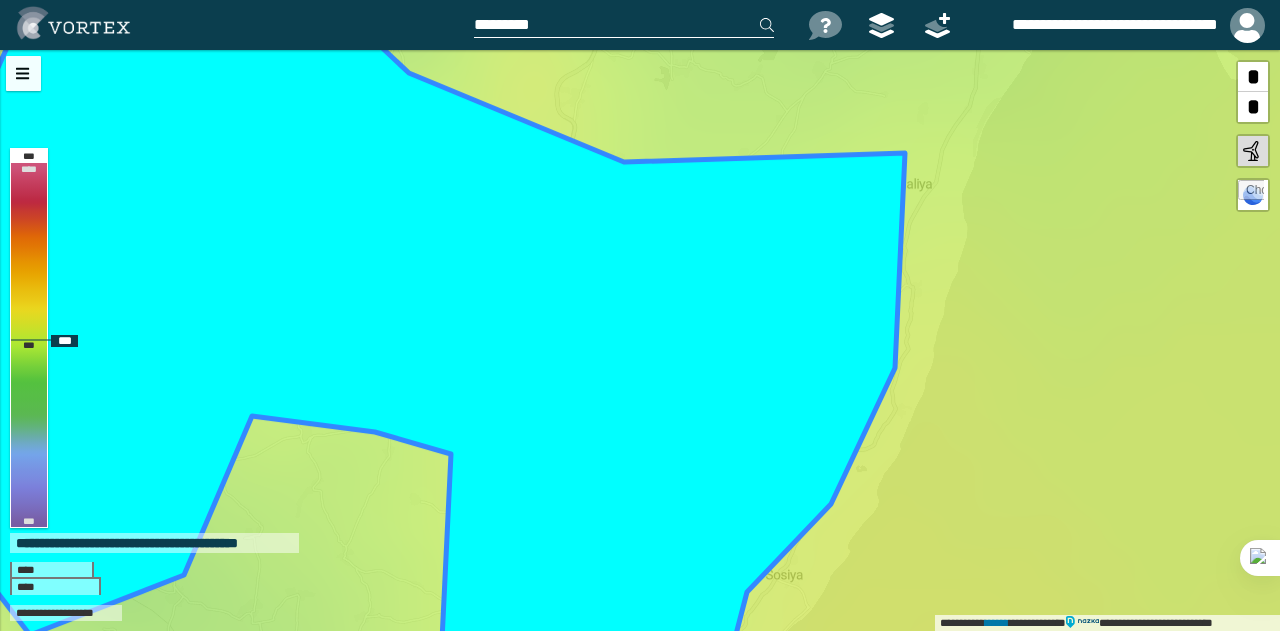 drag, startPoint x: 794, startPoint y: 201, endPoint x: 811, endPoint y: 239, distance: 41.62932 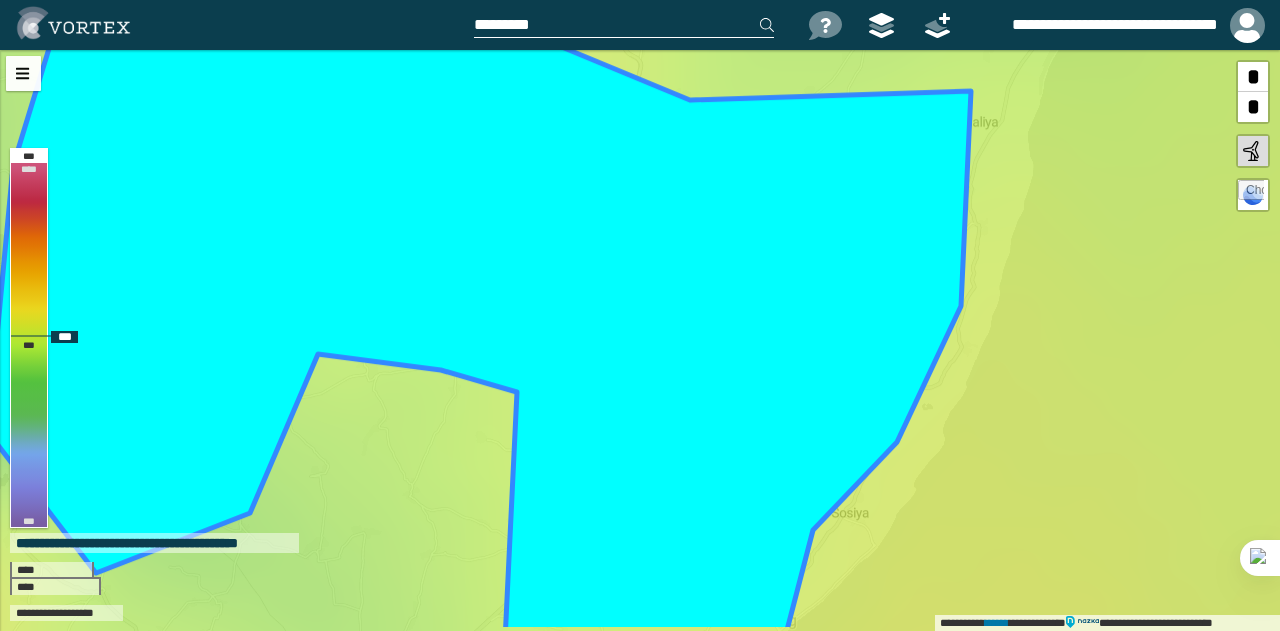 drag, startPoint x: 674, startPoint y: 347, endPoint x: 740, endPoint y: 286, distance: 89.87213 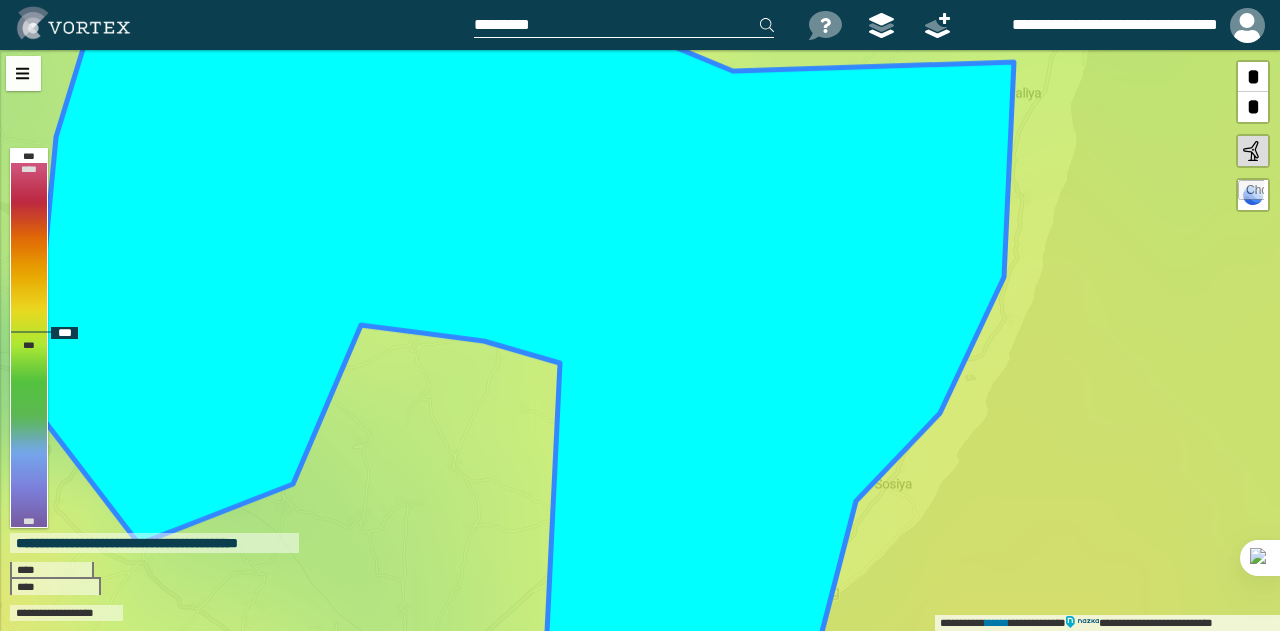 drag, startPoint x: 656, startPoint y: 284, endPoint x: 699, endPoint y: 255, distance: 51.86521 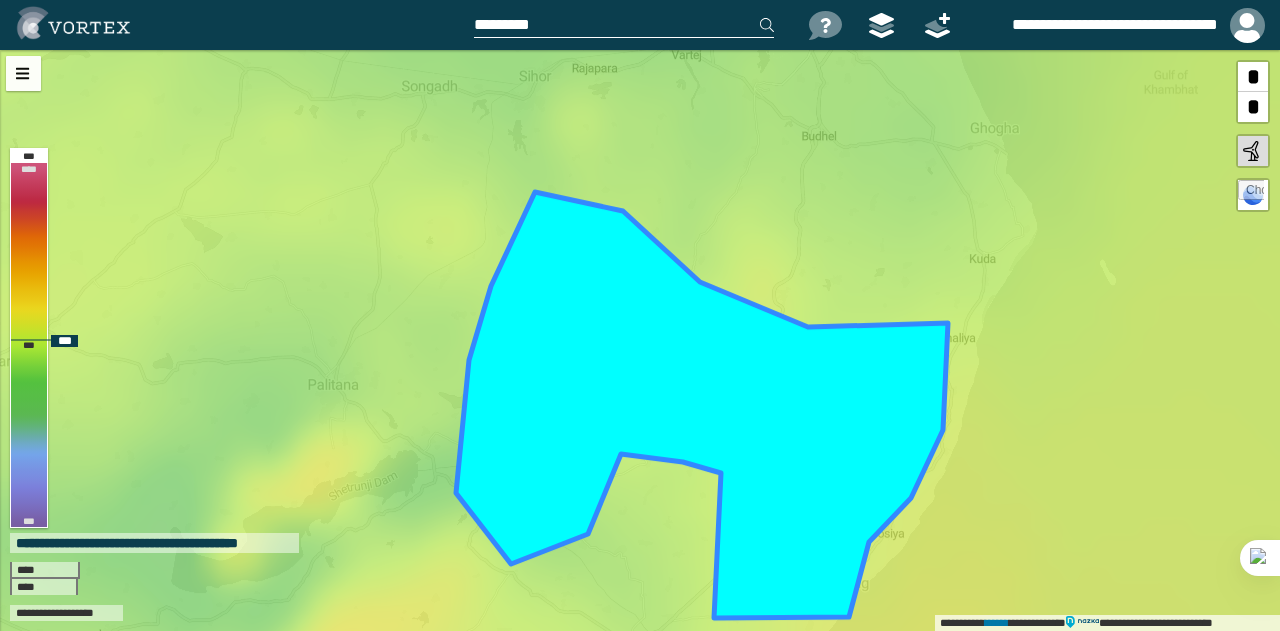 drag, startPoint x: 494, startPoint y: 189, endPoint x: 582, endPoint y: 348, distance: 181.72781 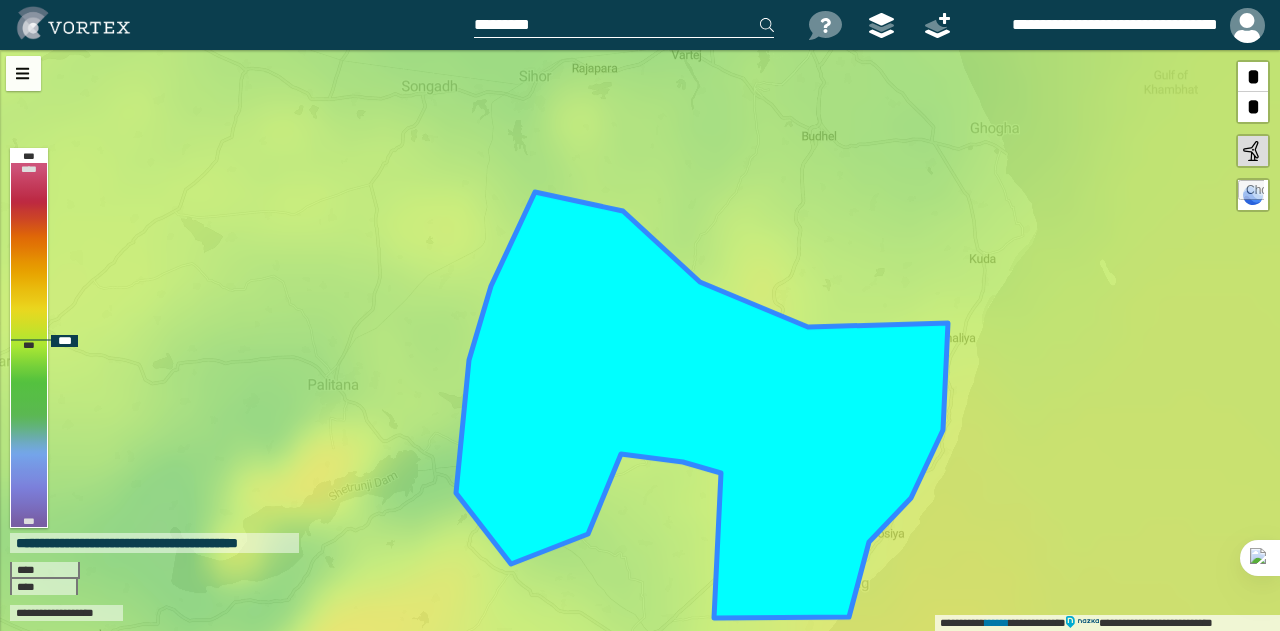 click 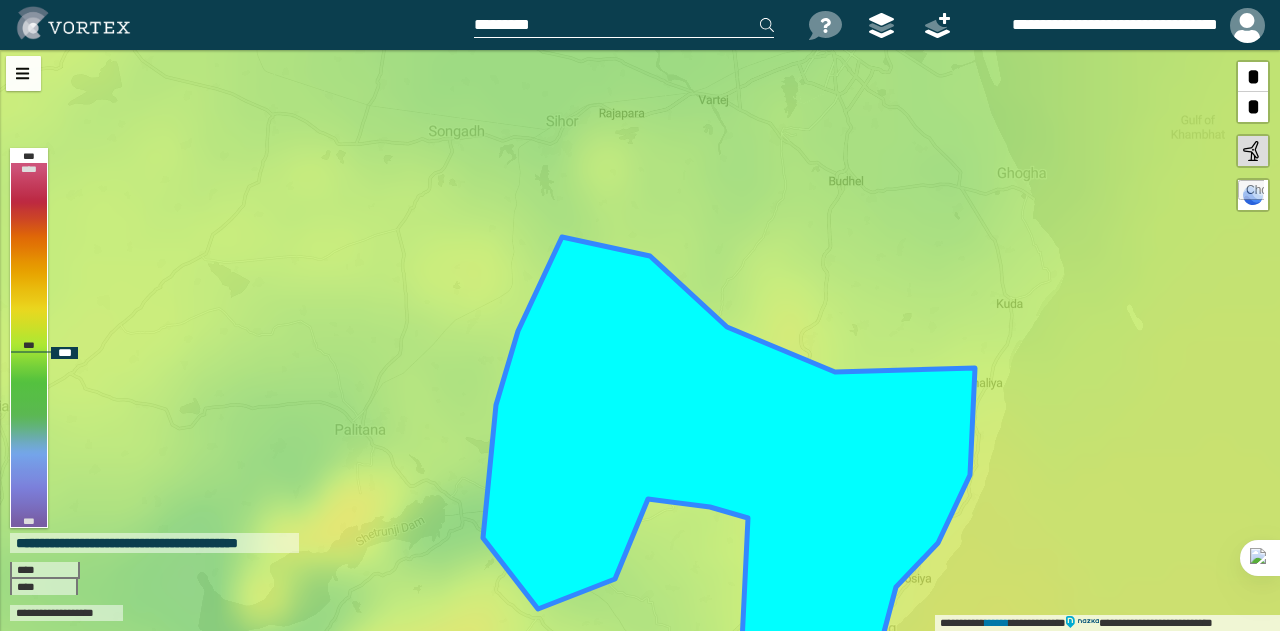 drag, startPoint x: 441, startPoint y: 283, endPoint x: 475, endPoint y: 337, distance: 63.812225 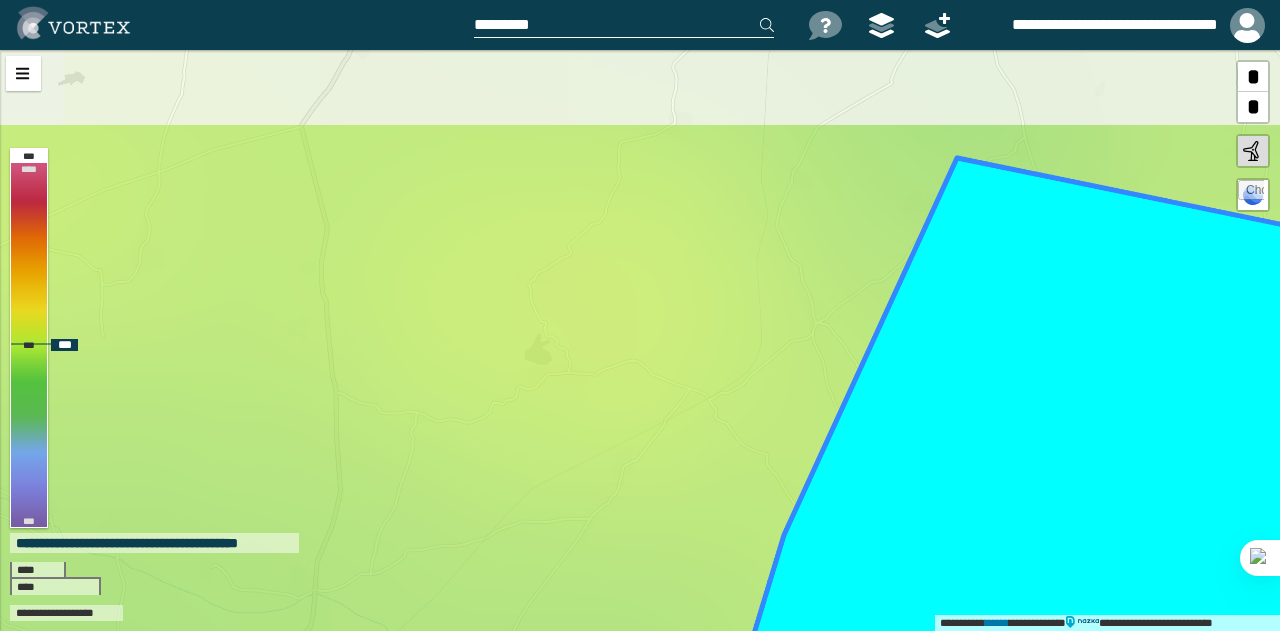 drag, startPoint x: 474, startPoint y: 253, endPoint x: 494, endPoint y: 386, distance: 134.49535 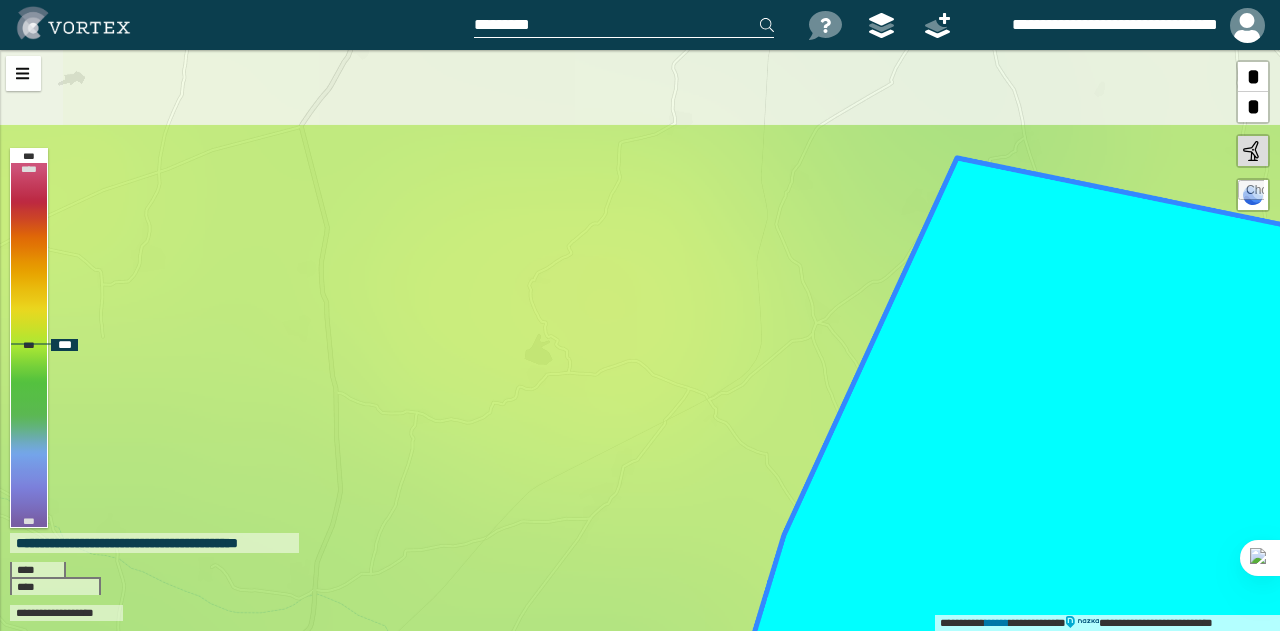 click on "**********" at bounding box center [640, 340] 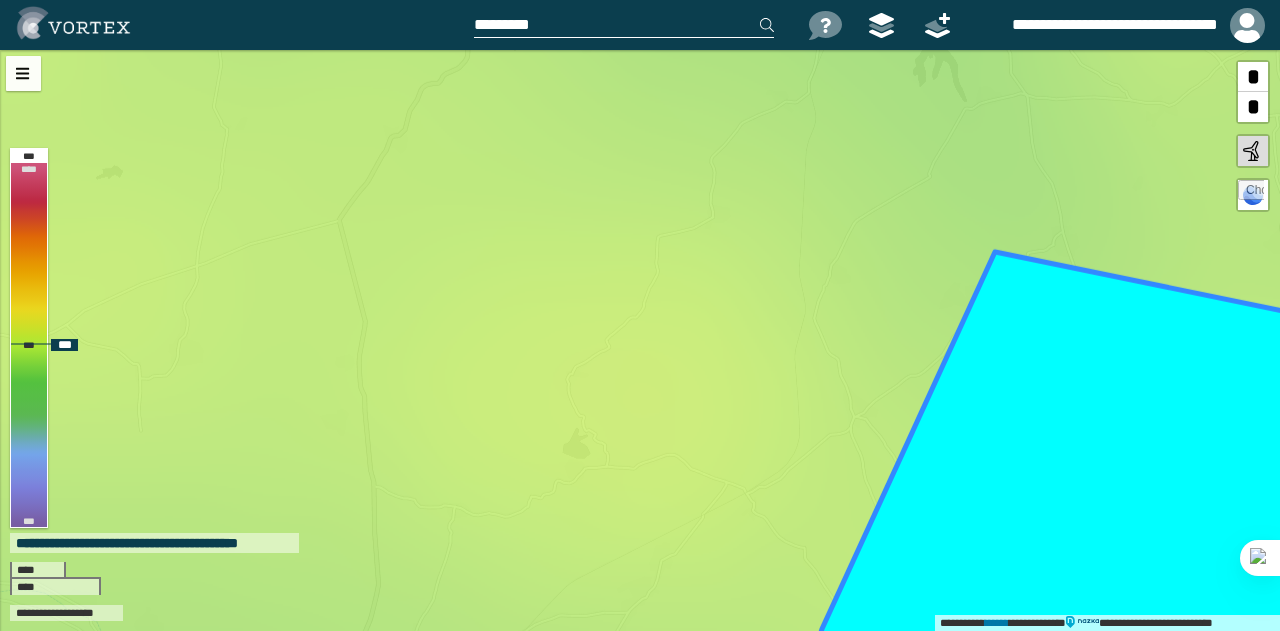 drag, startPoint x: 582, startPoint y: 211, endPoint x: 602, endPoint y: 319, distance: 109.83624 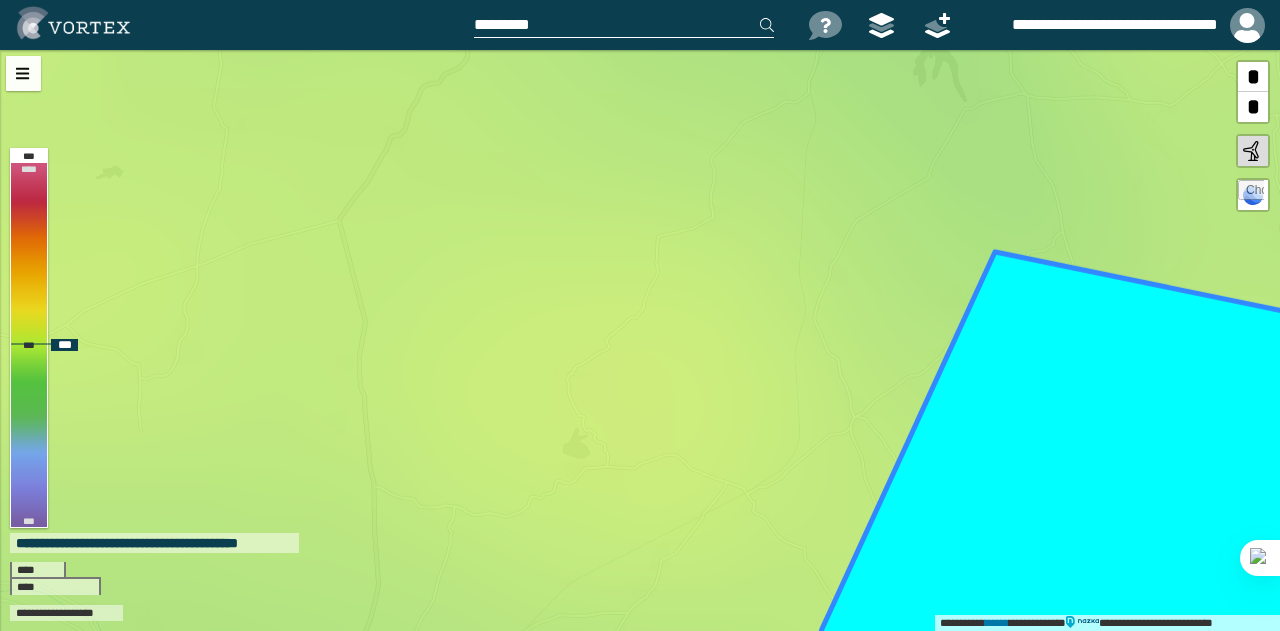 click on "**********" at bounding box center [640, 340] 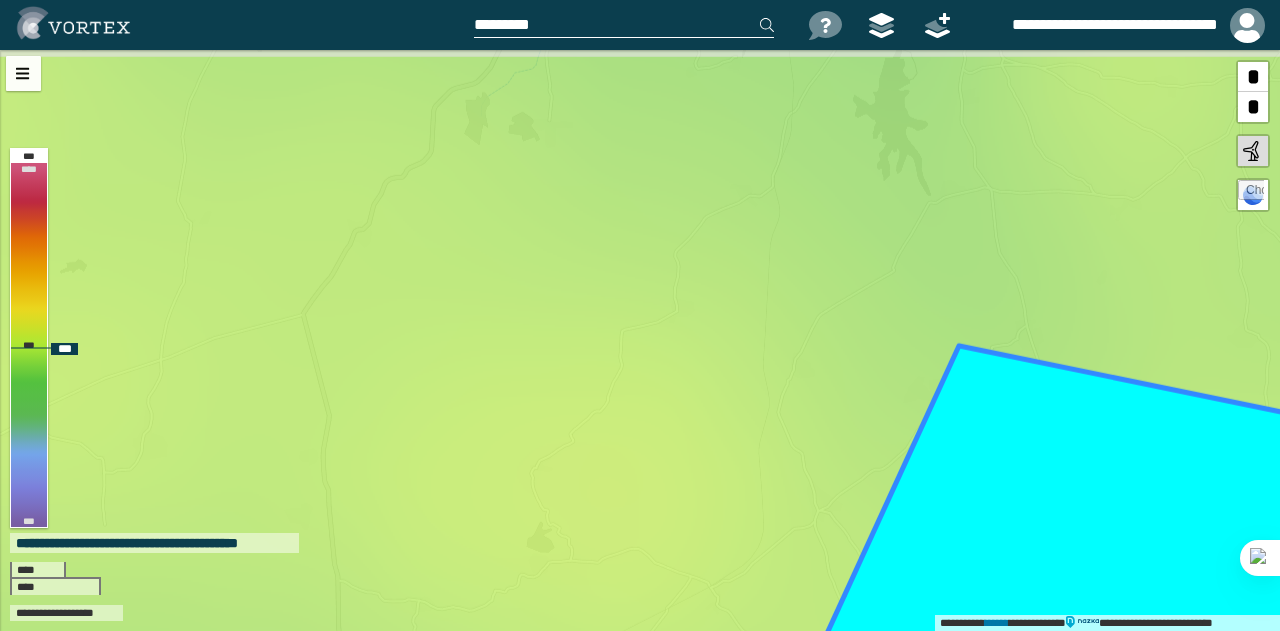 drag, startPoint x: 542, startPoint y: 229, endPoint x: 506, endPoint y: 311, distance: 89.55445 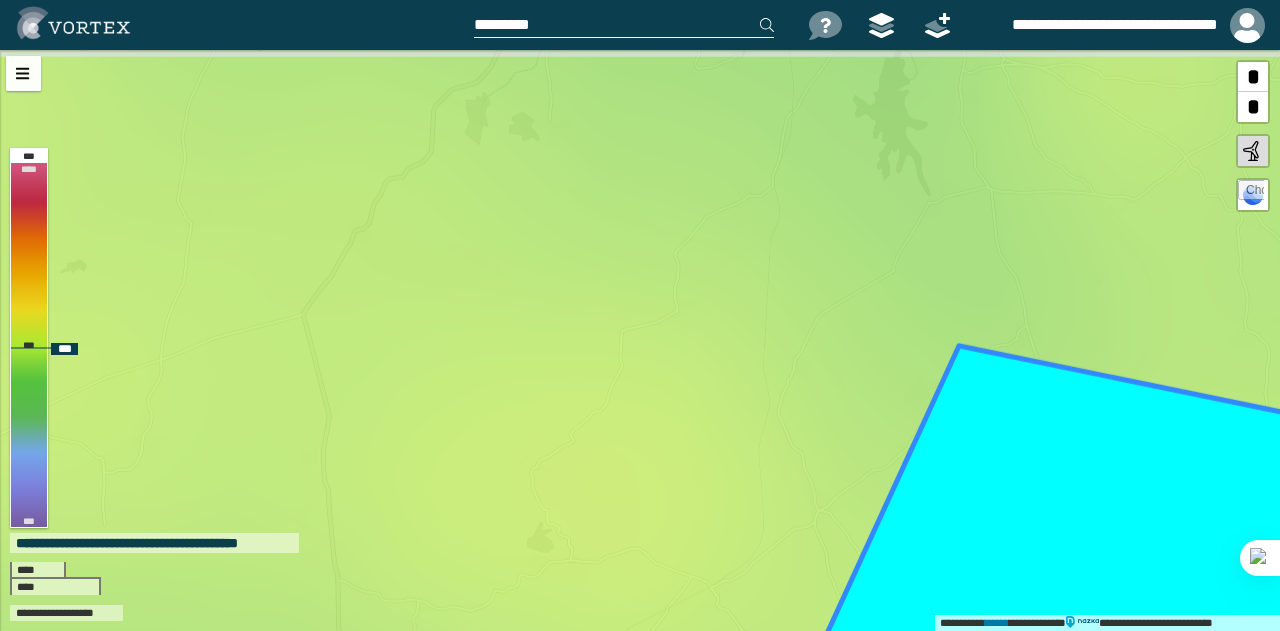 click on "**********" at bounding box center [640, 340] 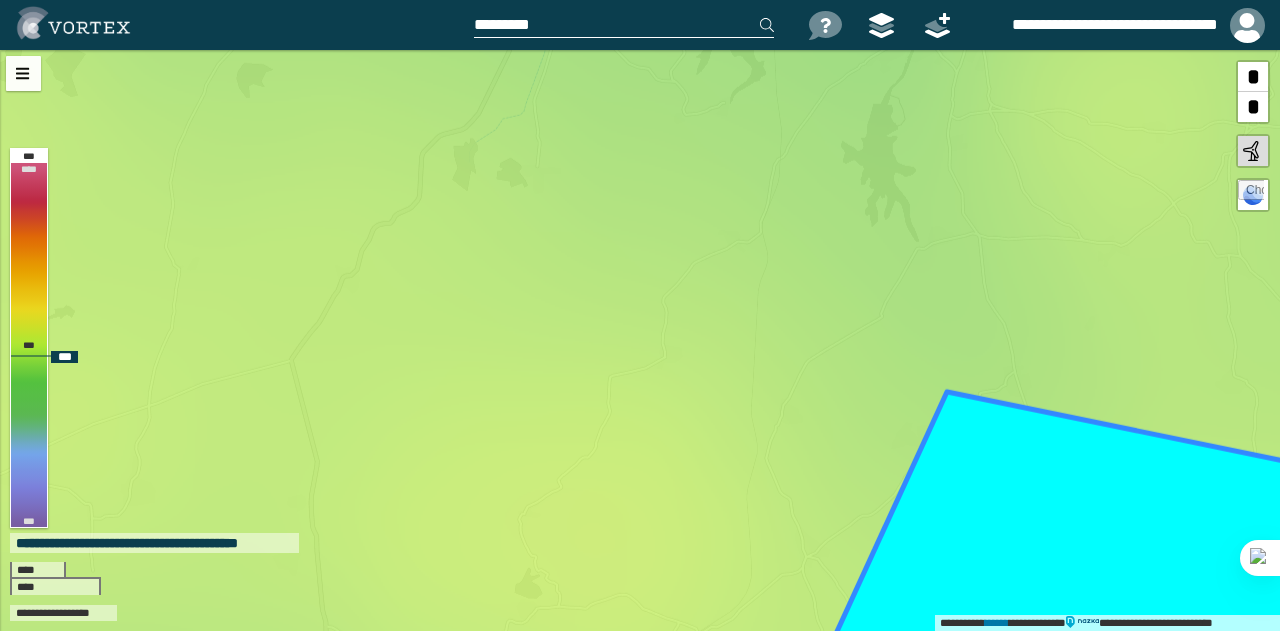 drag, startPoint x: 610, startPoint y: 185, endPoint x: 590, endPoint y: 230, distance: 49.24429 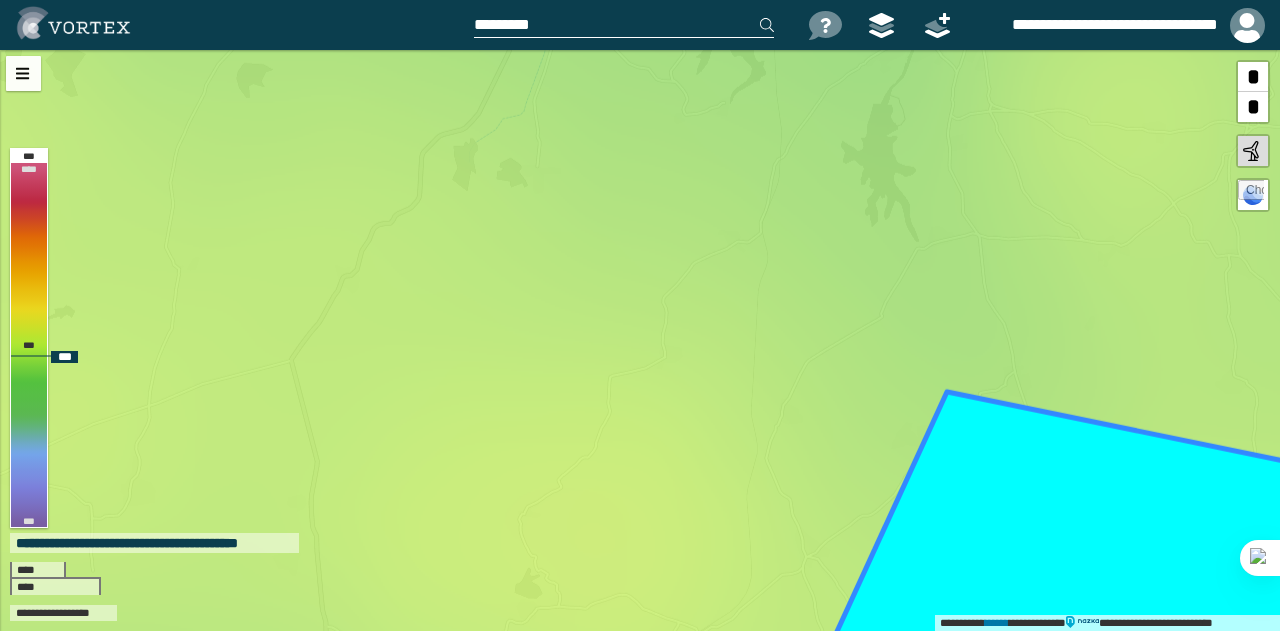 click on "**********" at bounding box center (640, 340) 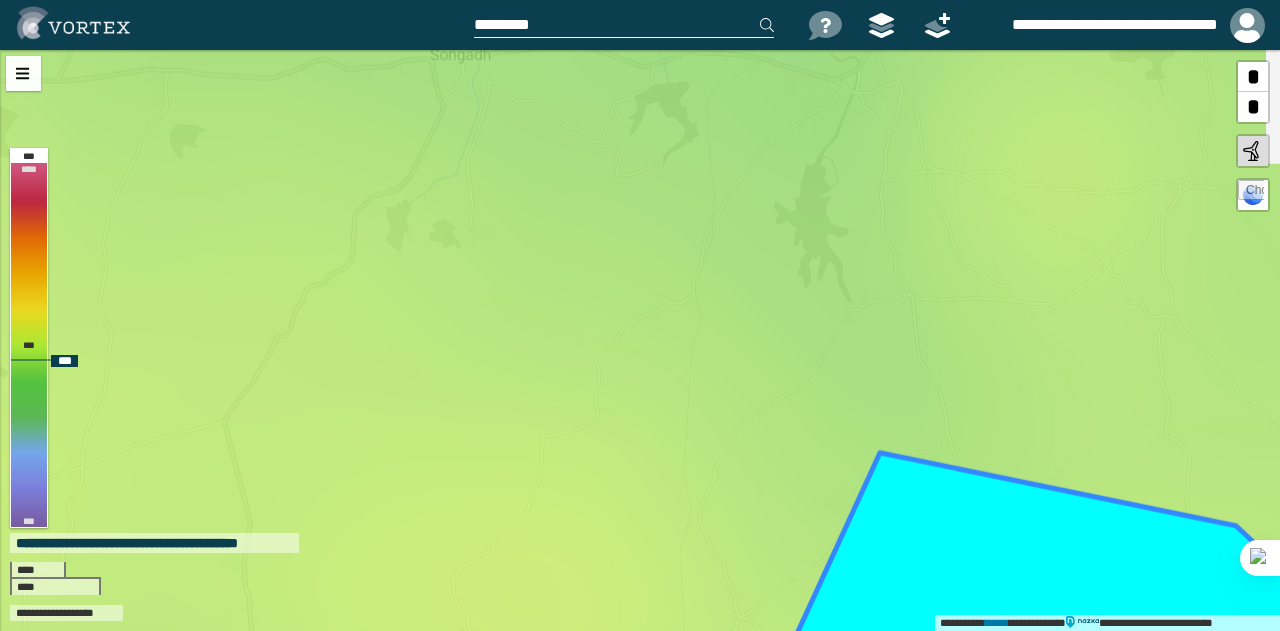 drag, startPoint x: 614, startPoint y: 240, endPoint x: 556, endPoint y: 295, distance: 79.93122 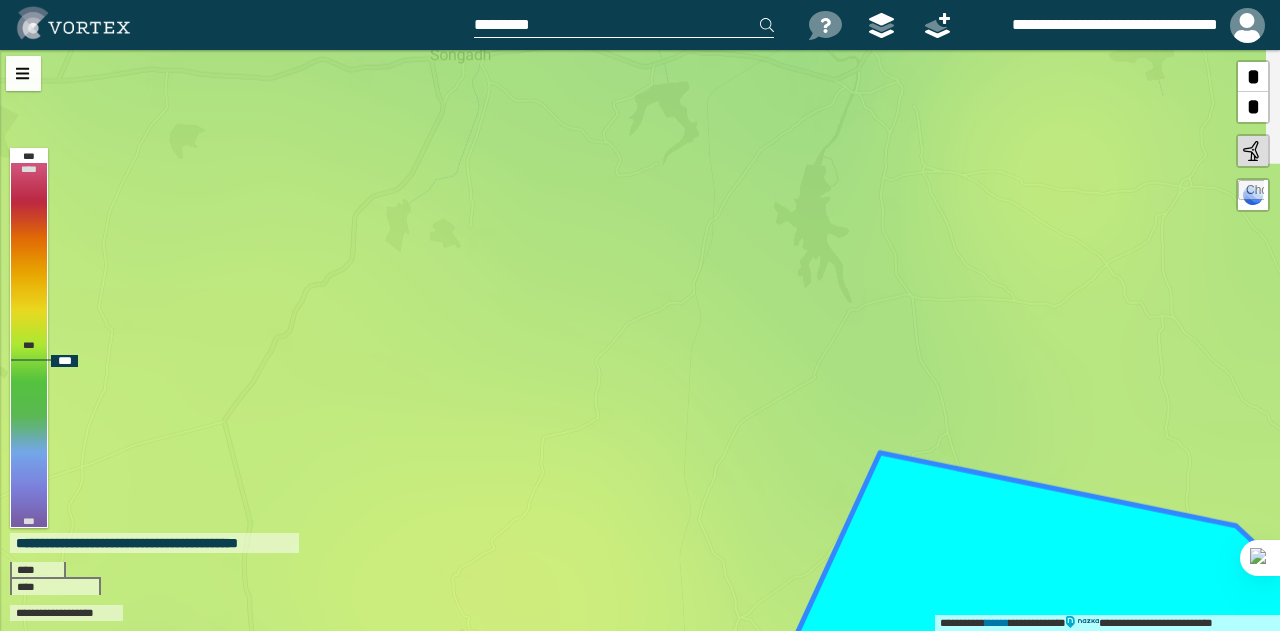 click on "**********" at bounding box center [640, 340] 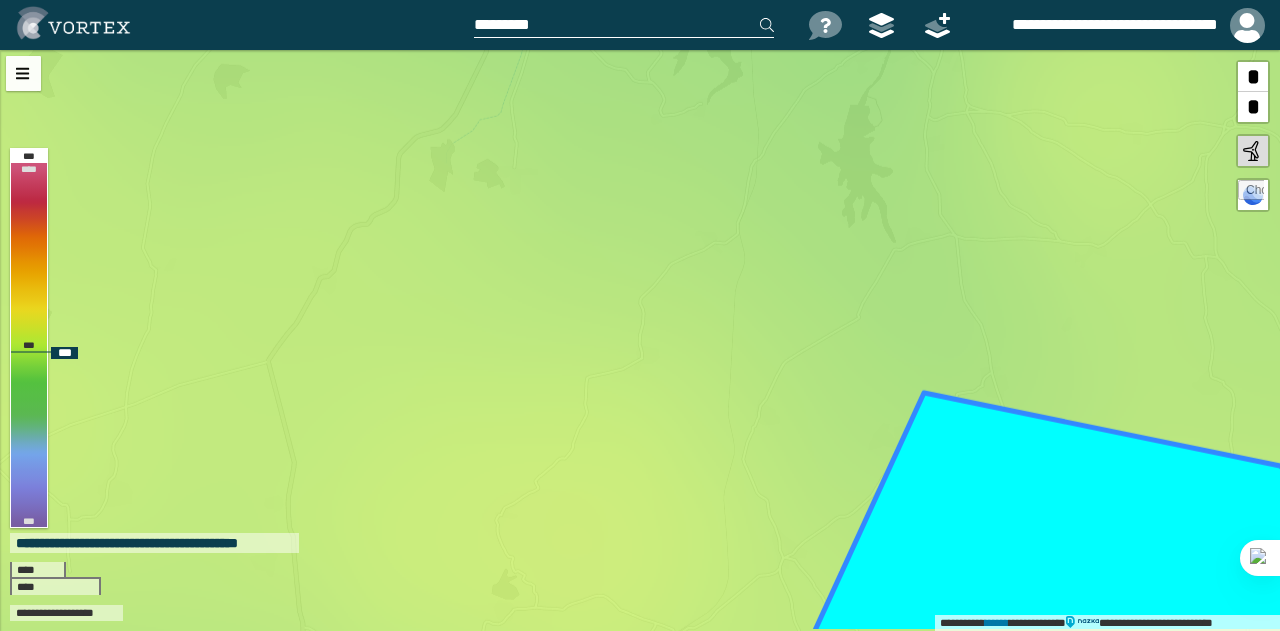 drag, startPoint x: 391, startPoint y: 311, endPoint x: 435, endPoint y: 251, distance: 74.404305 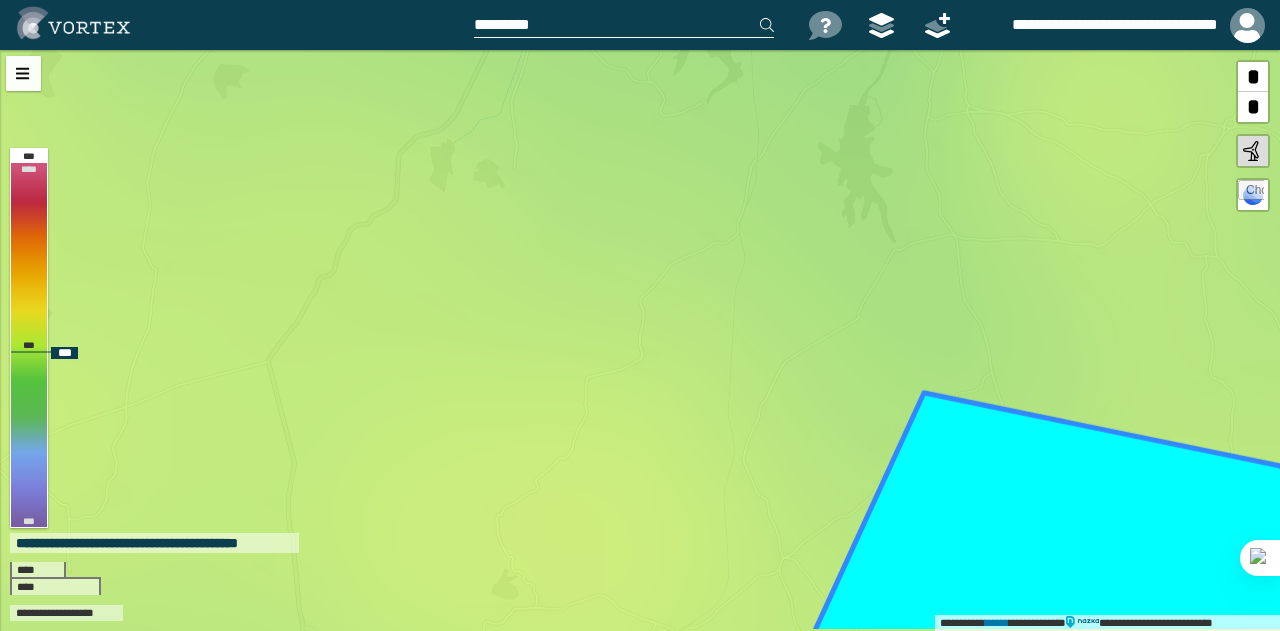 click on "**********" at bounding box center [640, 340] 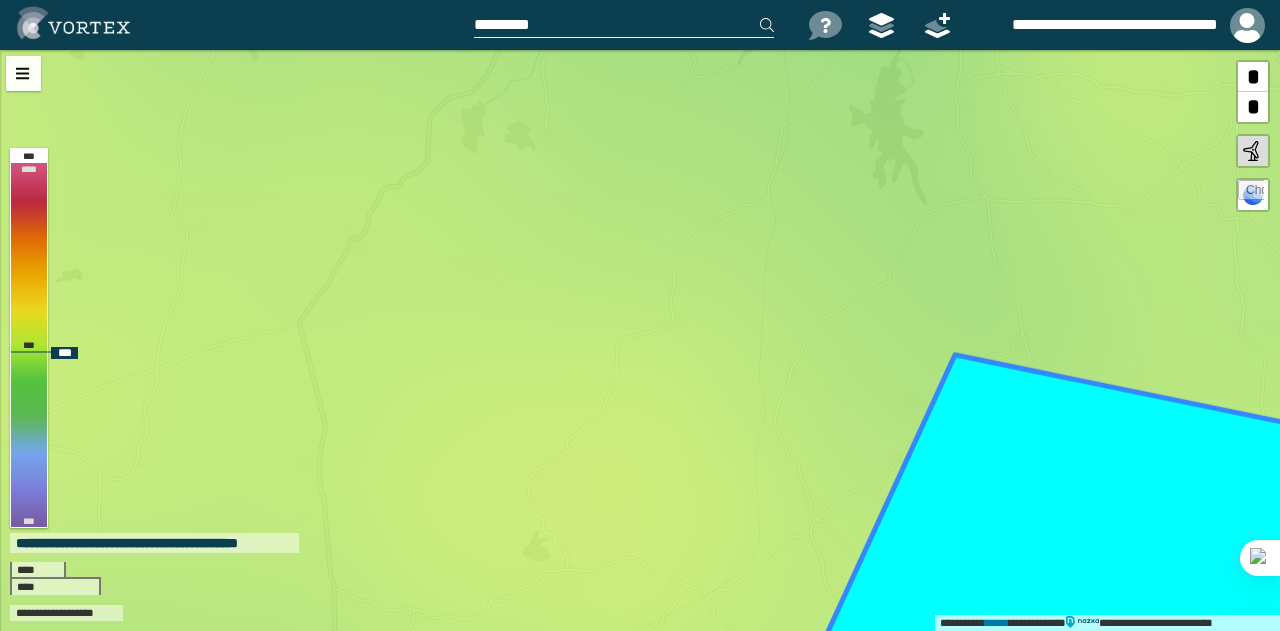 drag, startPoint x: 379, startPoint y: 307, endPoint x: 410, endPoint y: 269, distance: 49.0408 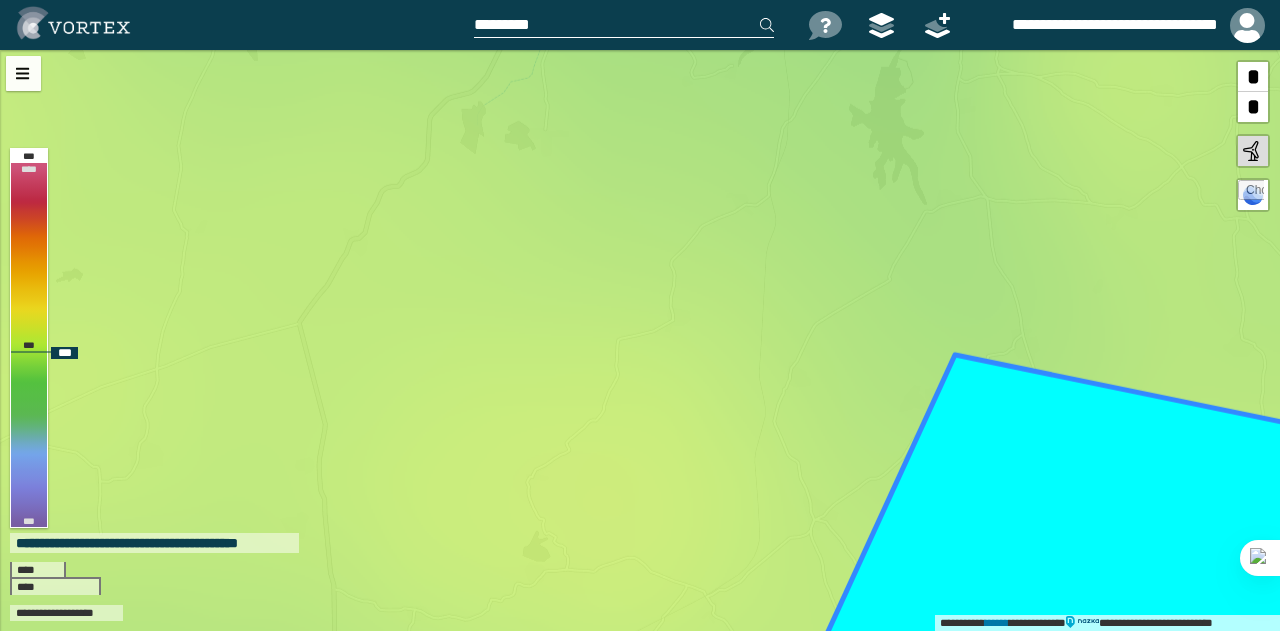 click on "**********" at bounding box center (640, 340) 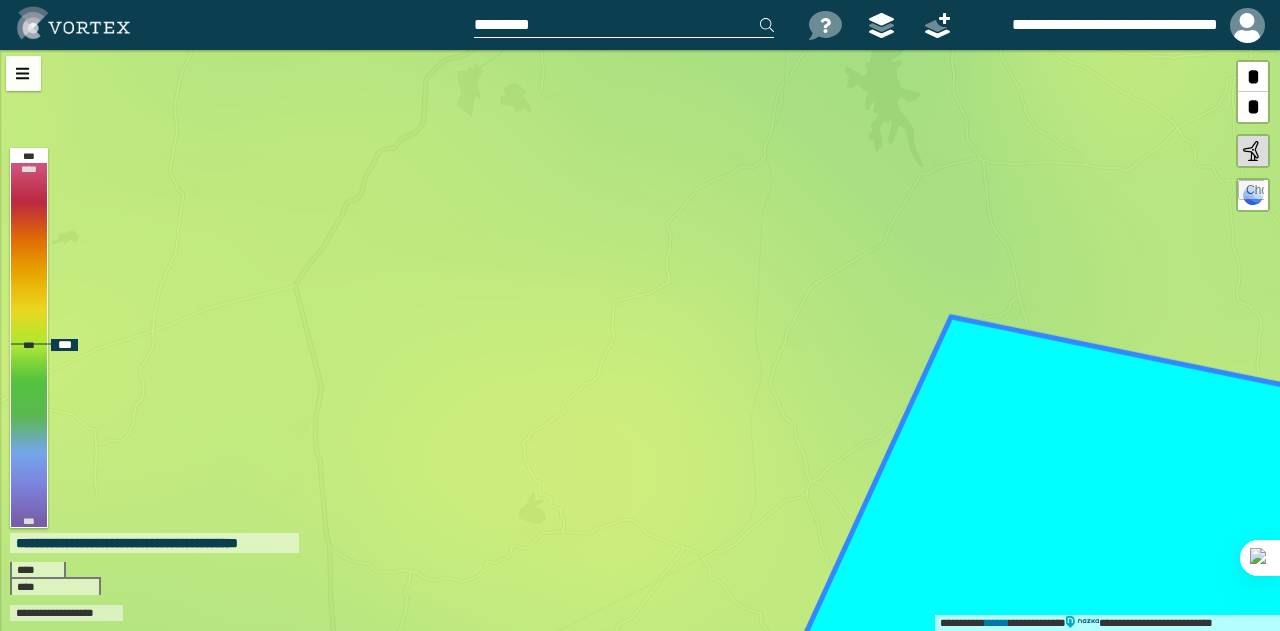 drag, startPoint x: 409, startPoint y: 465, endPoint x: 403, endPoint y: 395, distance: 70.256676 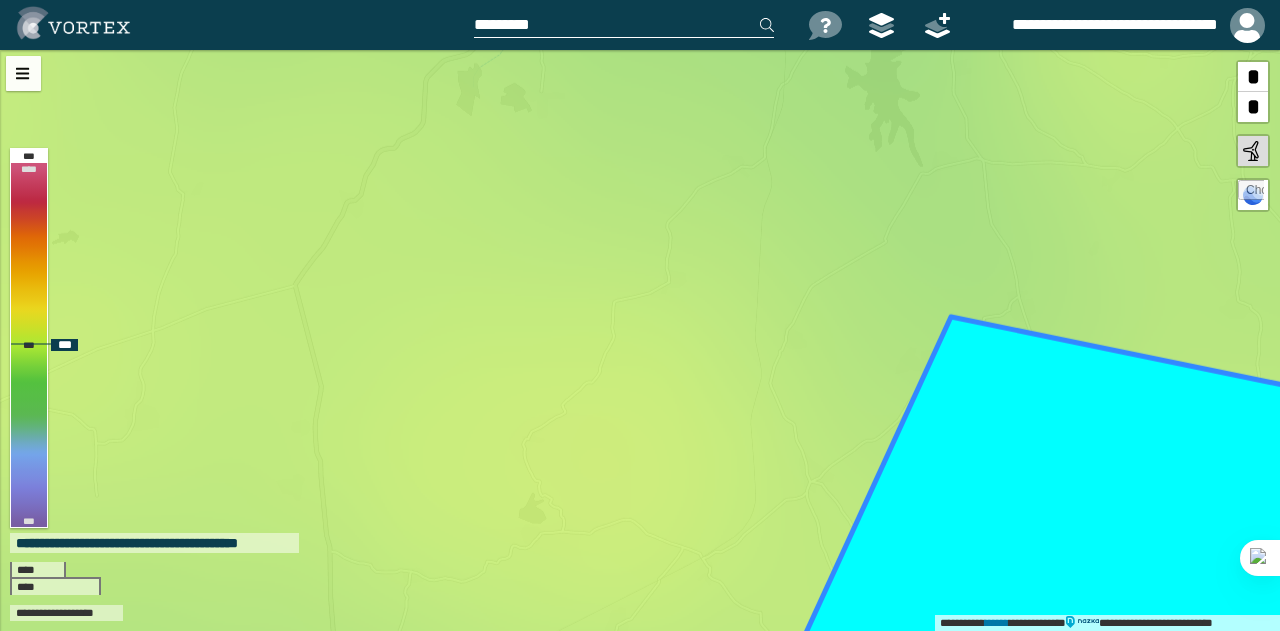click on "**********" at bounding box center (640, 340) 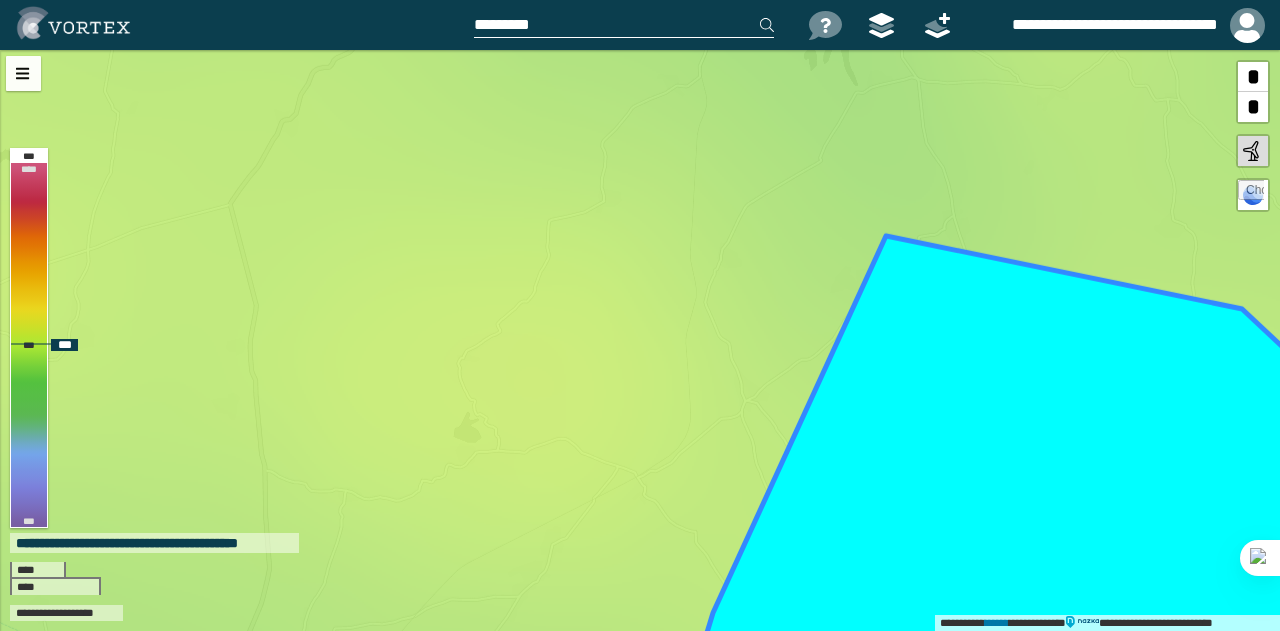 drag, startPoint x: 511, startPoint y: 506, endPoint x: 448, endPoint y: 457, distance: 79.81228 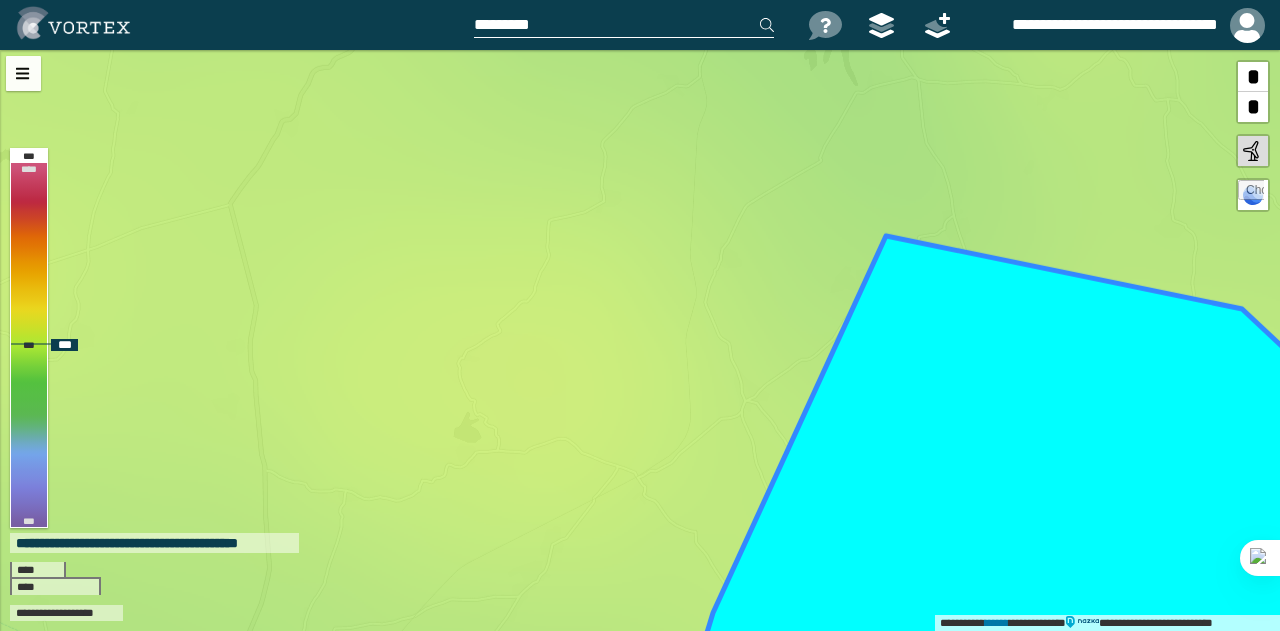 click on "**********" at bounding box center (640, 340) 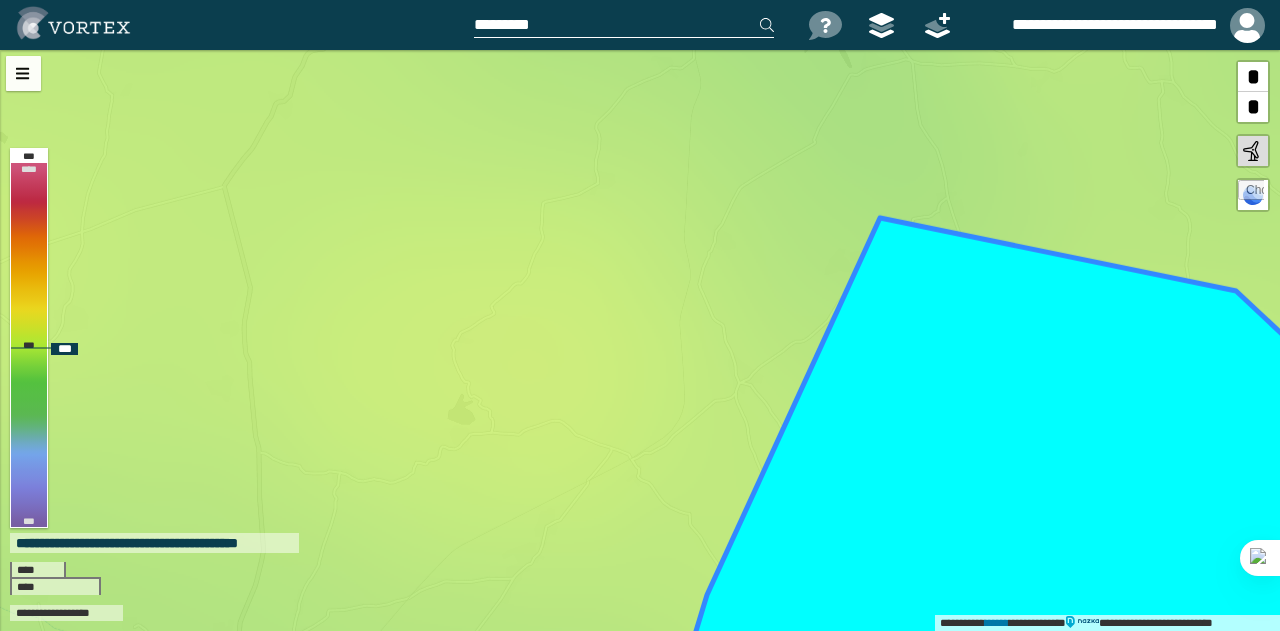 drag, startPoint x: 411, startPoint y: 529, endPoint x: 408, endPoint y: 481, distance: 48.09366 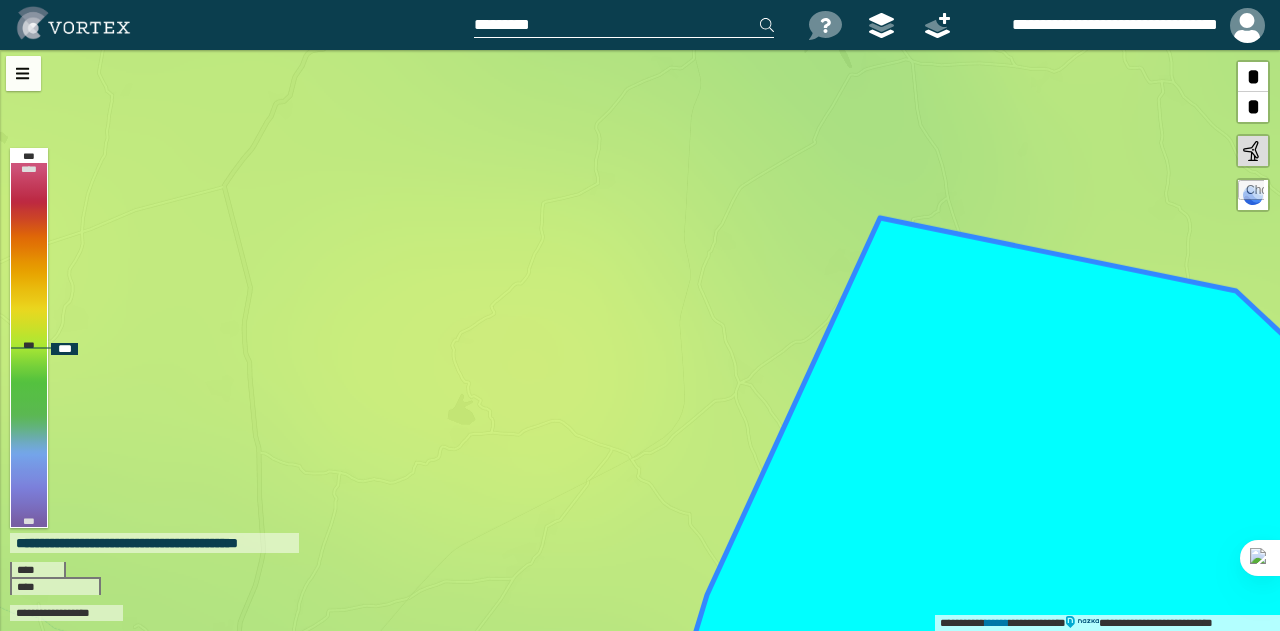 click on "**********" at bounding box center (640, 340) 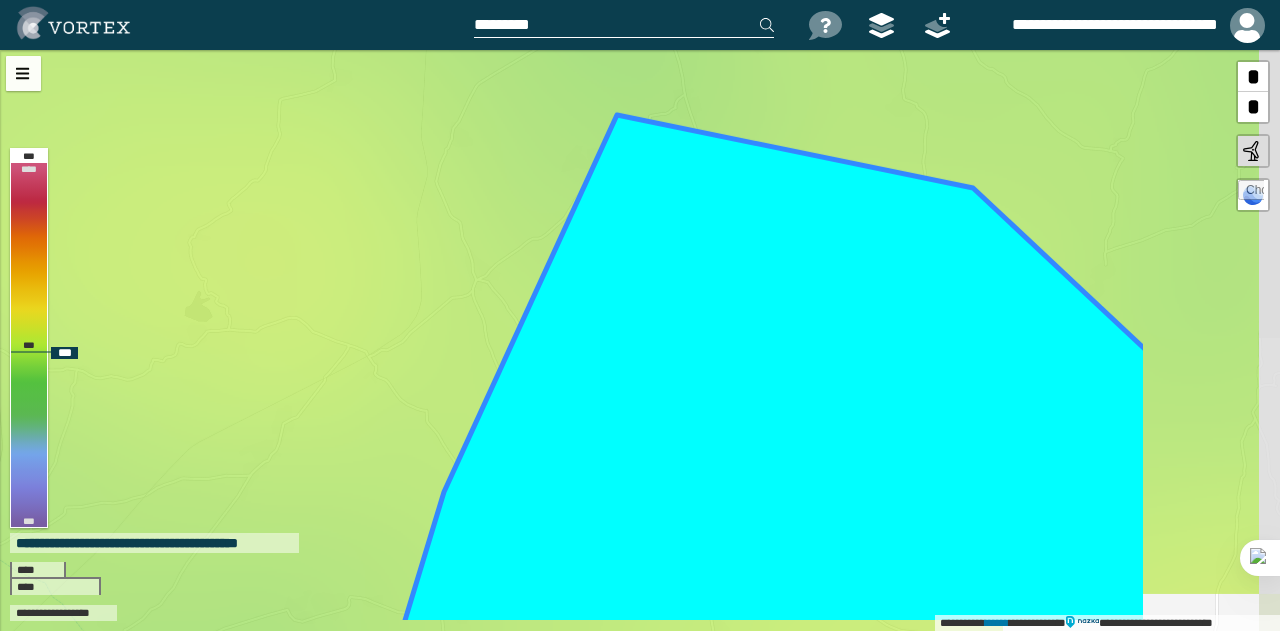 drag, startPoint x: 720, startPoint y: 235, endPoint x: 458, endPoint y: 173, distance: 269.23596 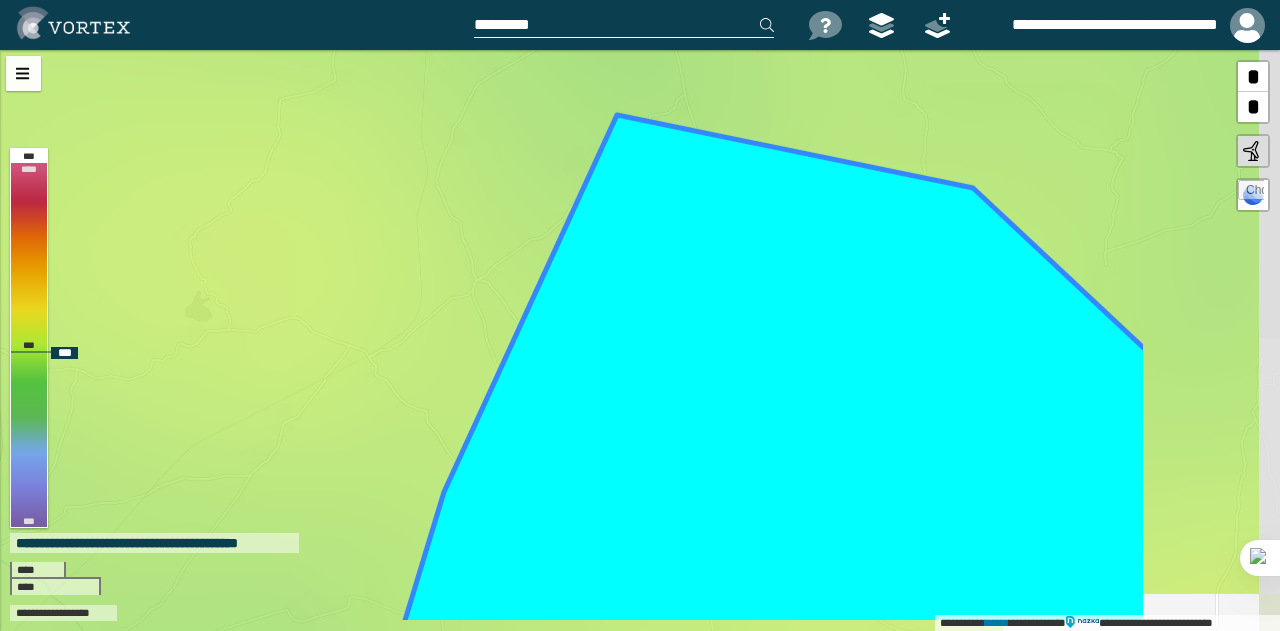 click on "**********" at bounding box center [640, 340] 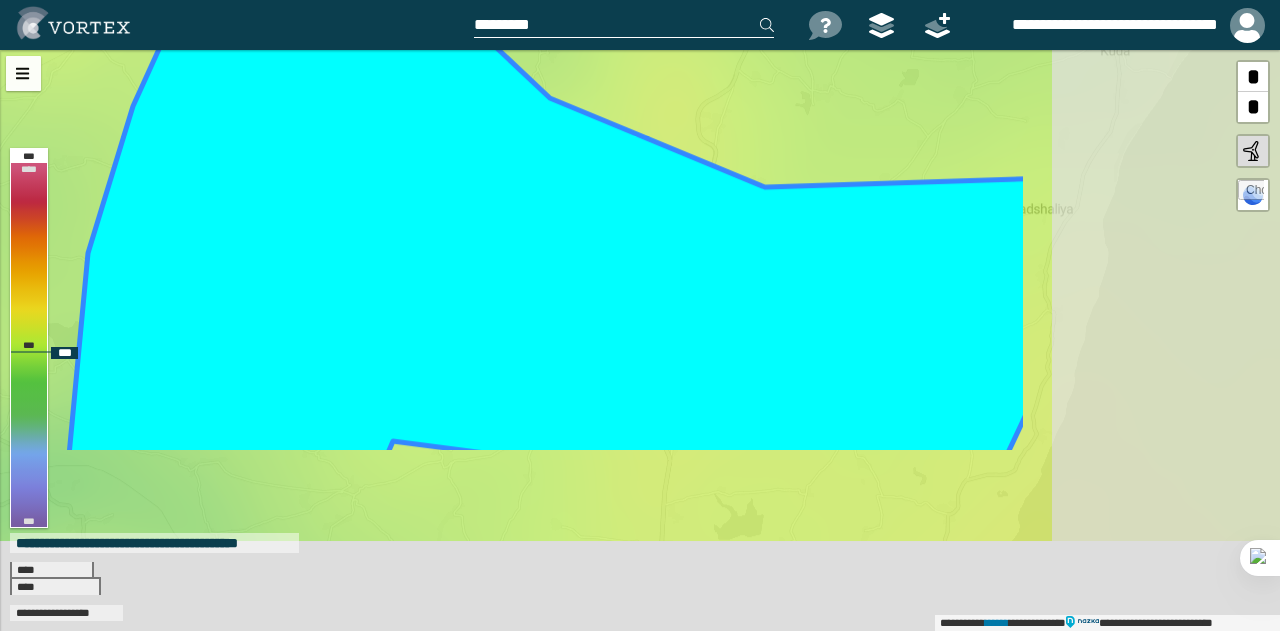 drag, startPoint x: 844, startPoint y: 313, endPoint x: 477, endPoint y: 94, distance: 427.3757 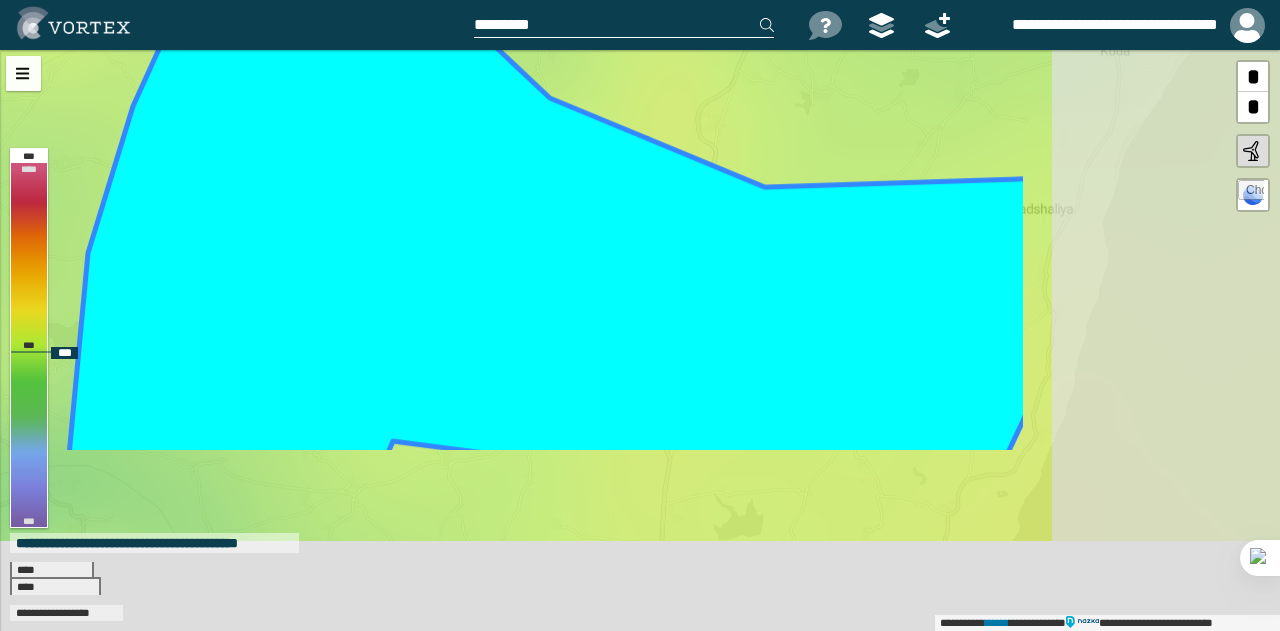click 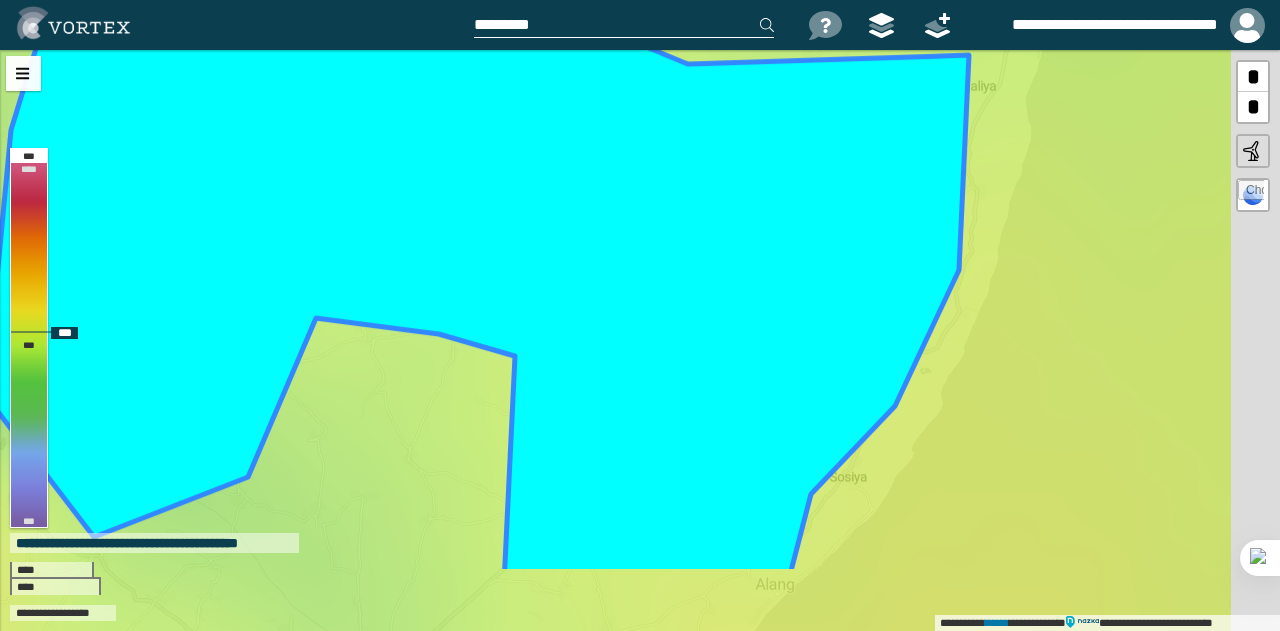 drag, startPoint x: 674, startPoint y: 245, endPoint x: 597, endPoint y: 126, distance: 141.7392 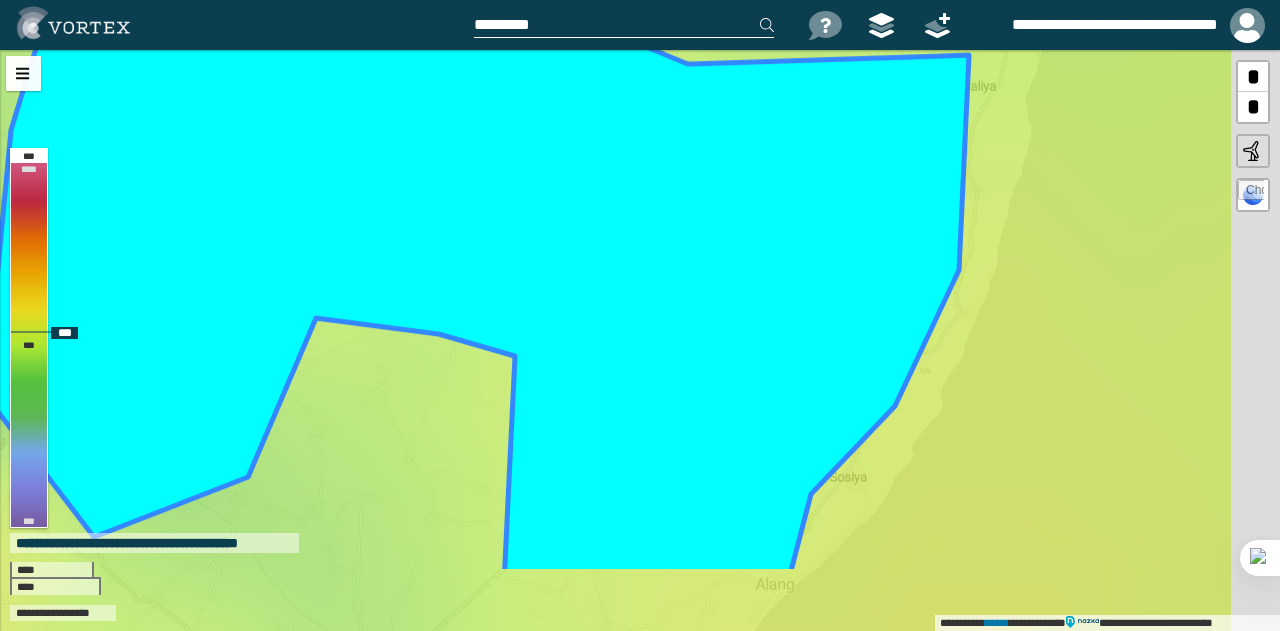 click 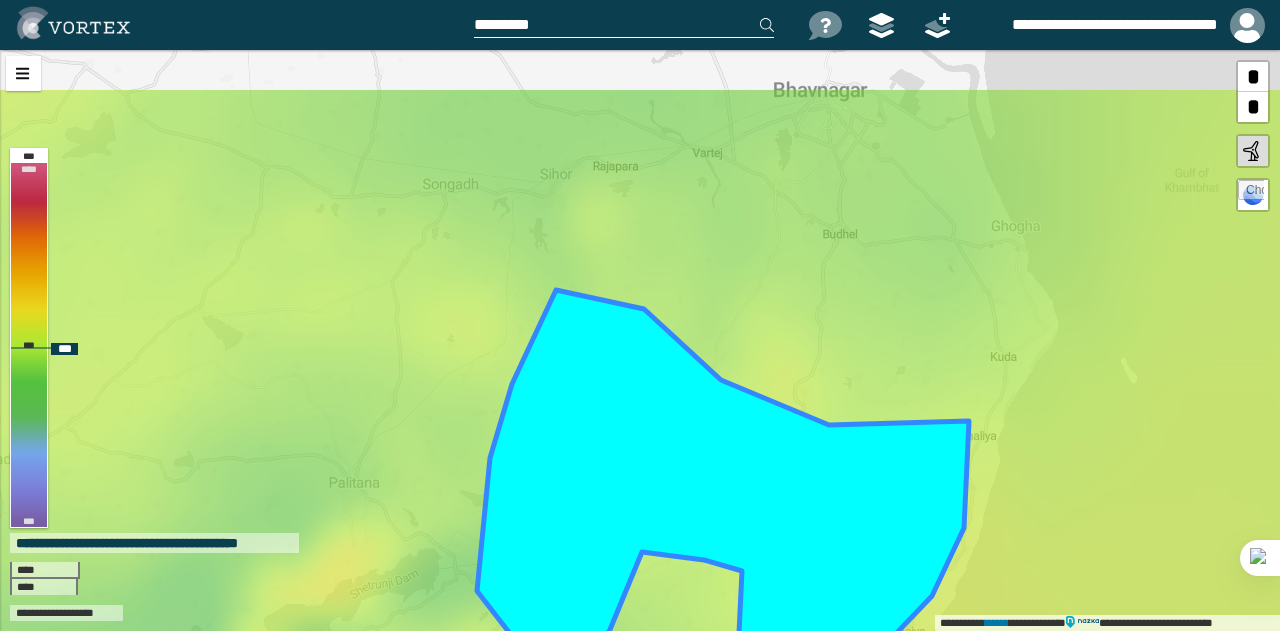 drag, startPoint x: 282, startPoint y: 175, endPoint x: 462, endPoint y: 362, distance: 259.5554 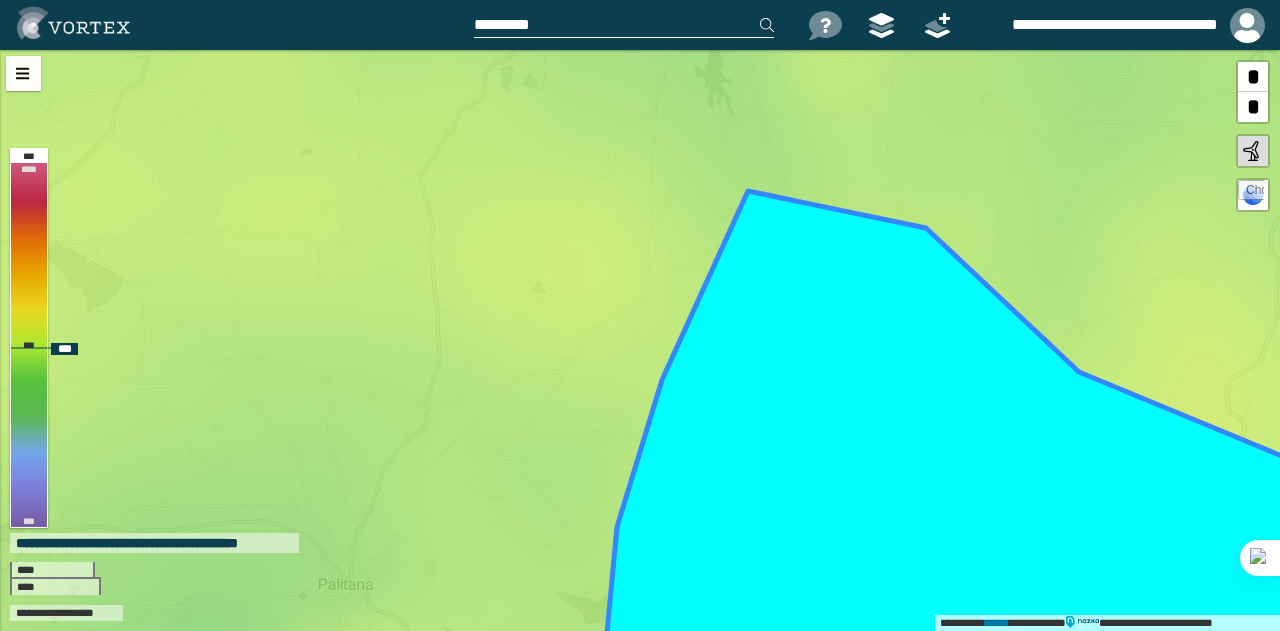 drag, startPoint x: 350, startPoint y: 297, endPoint x: 379, endPoint y: 243, distance: 61.294373 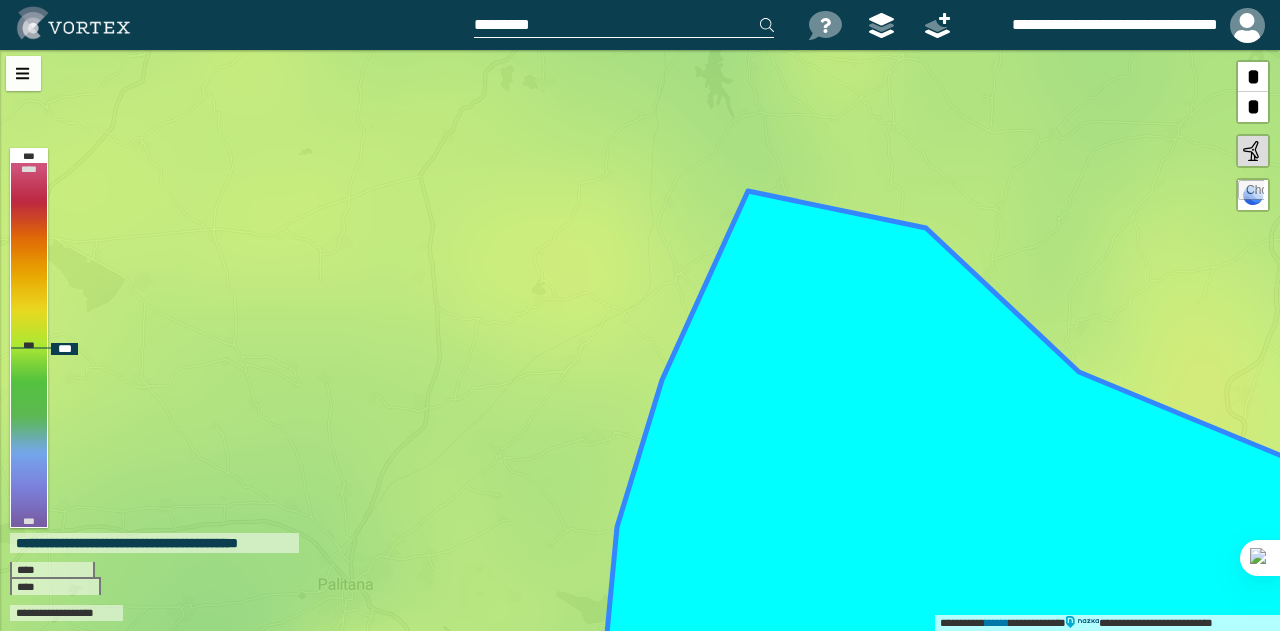 click on "**********" at bounding box center [640, 340] 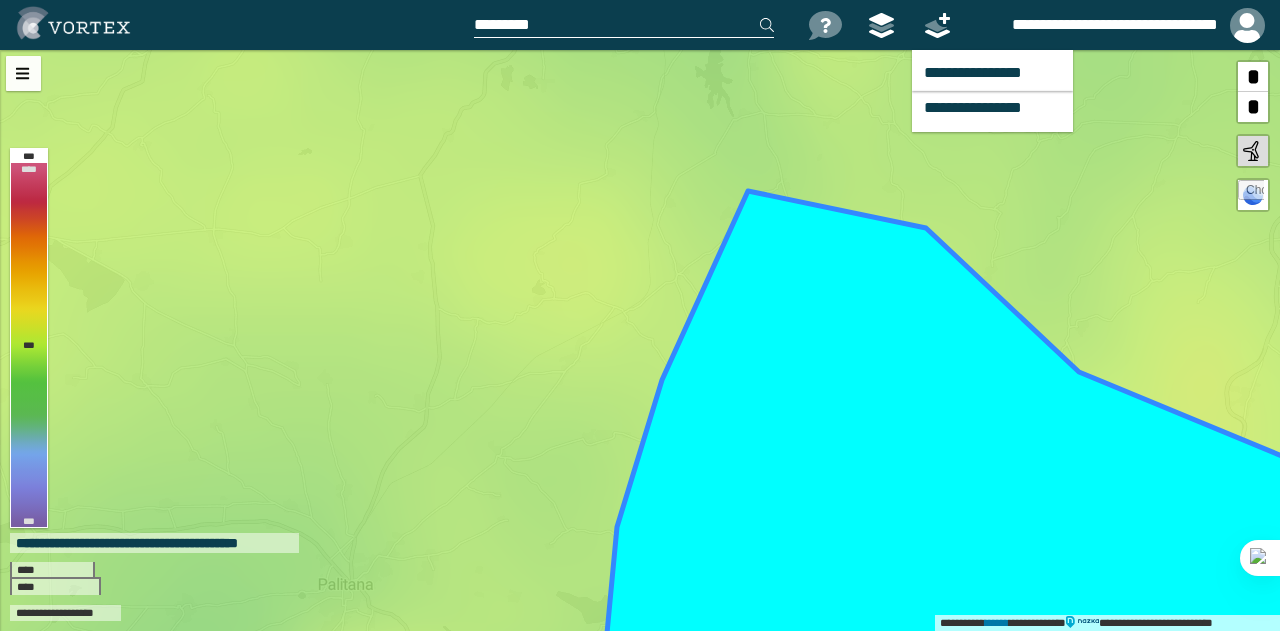 click at bounding box center (937, 25) 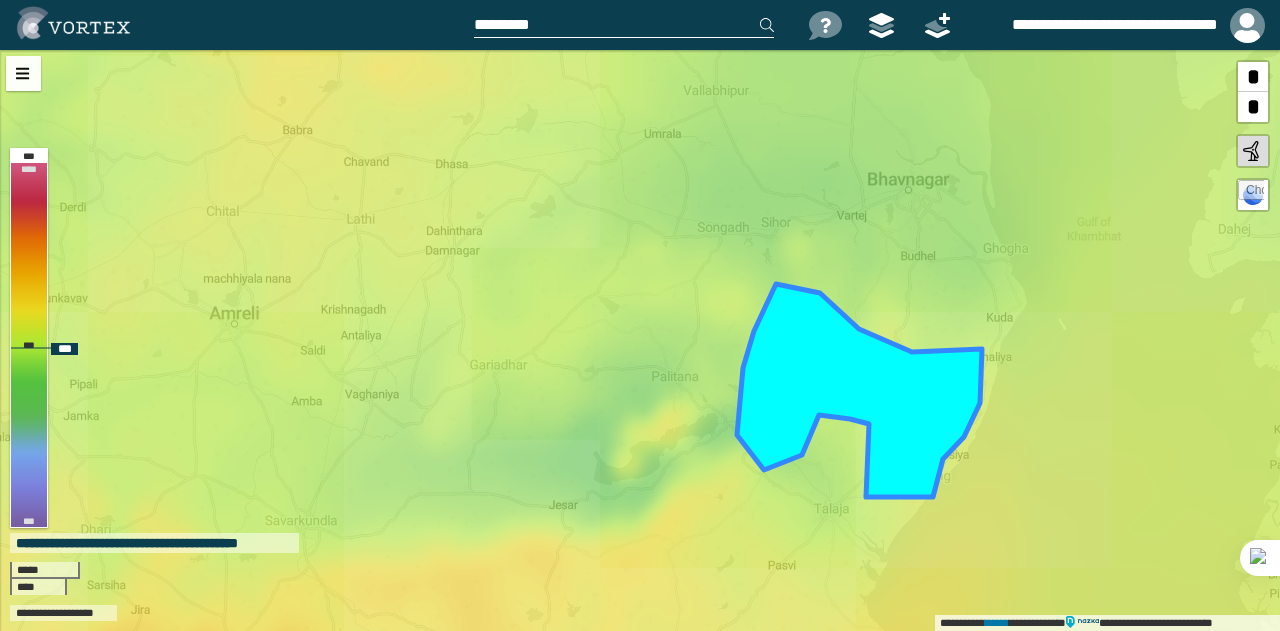 drag, startPoint x: 730, startPoint y: 305, endPoint x: 650, endPoint y: 297, distance: 80.399 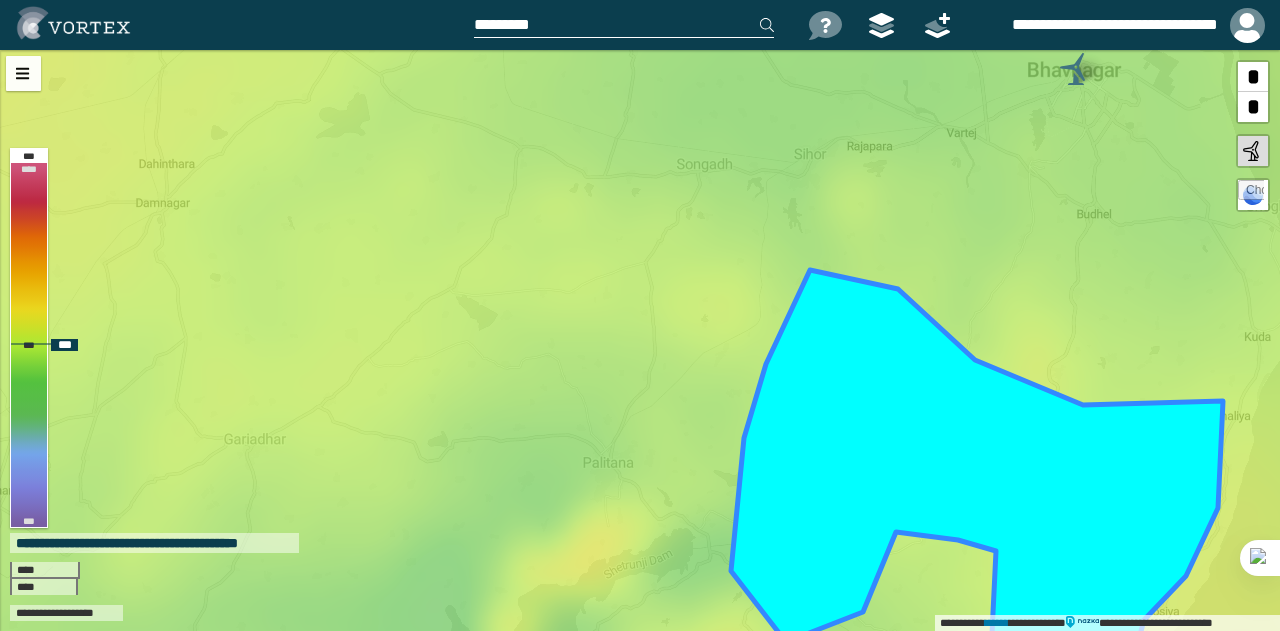 drag, startPoint x: 786, startPoint y: 287, endPoint x: 706, endPoint y: 289, distance: 80.024994 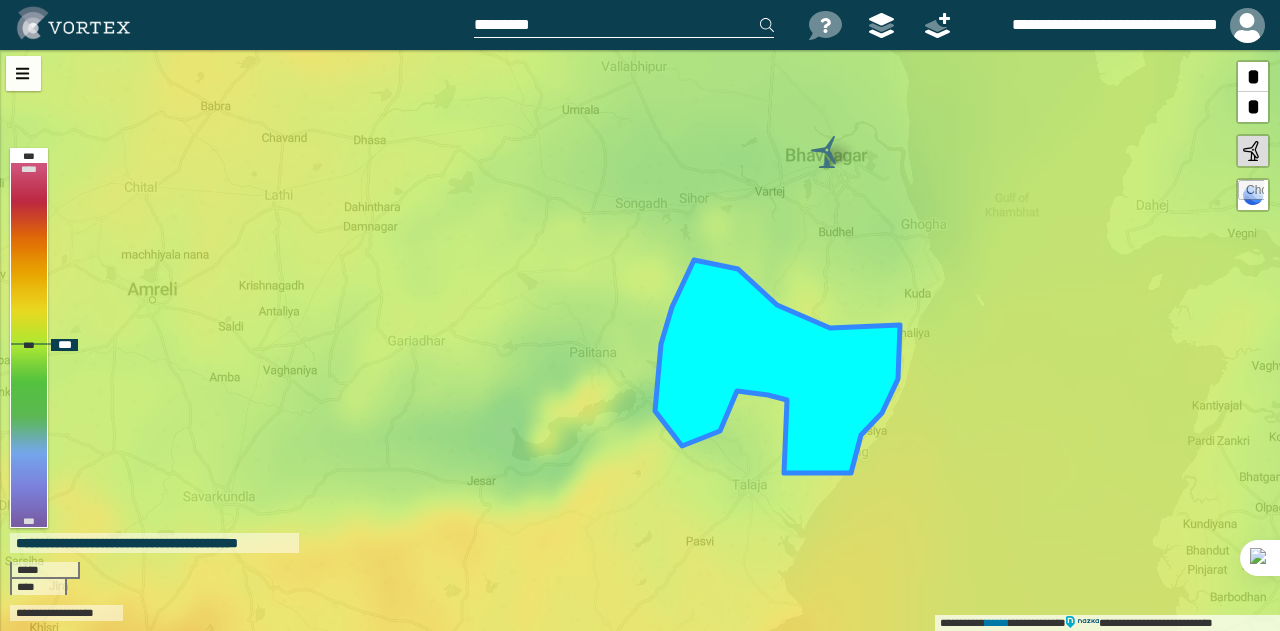 drag, startPoint x: 686, startPoint y: 291, endPoint x: 639, endPoint y: 272, distance: 50.695168 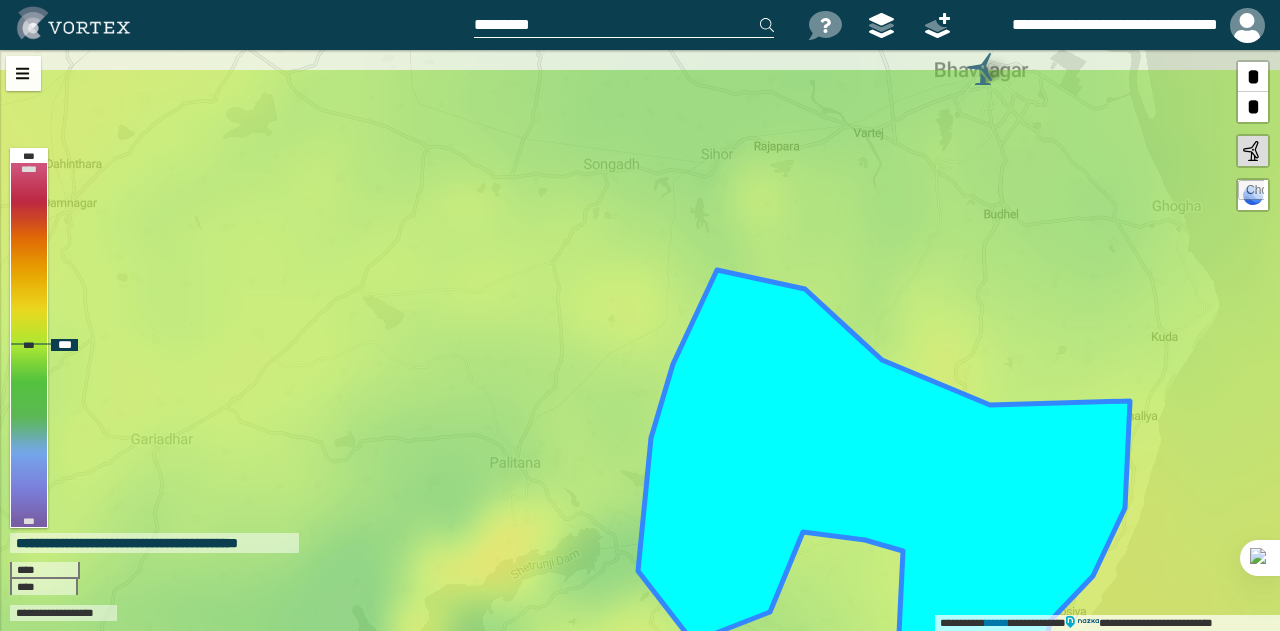 drag, startPoint x: 640, startPoint y: 261, endPoint x: 598, endPoint y: 286, distance: 48.8774 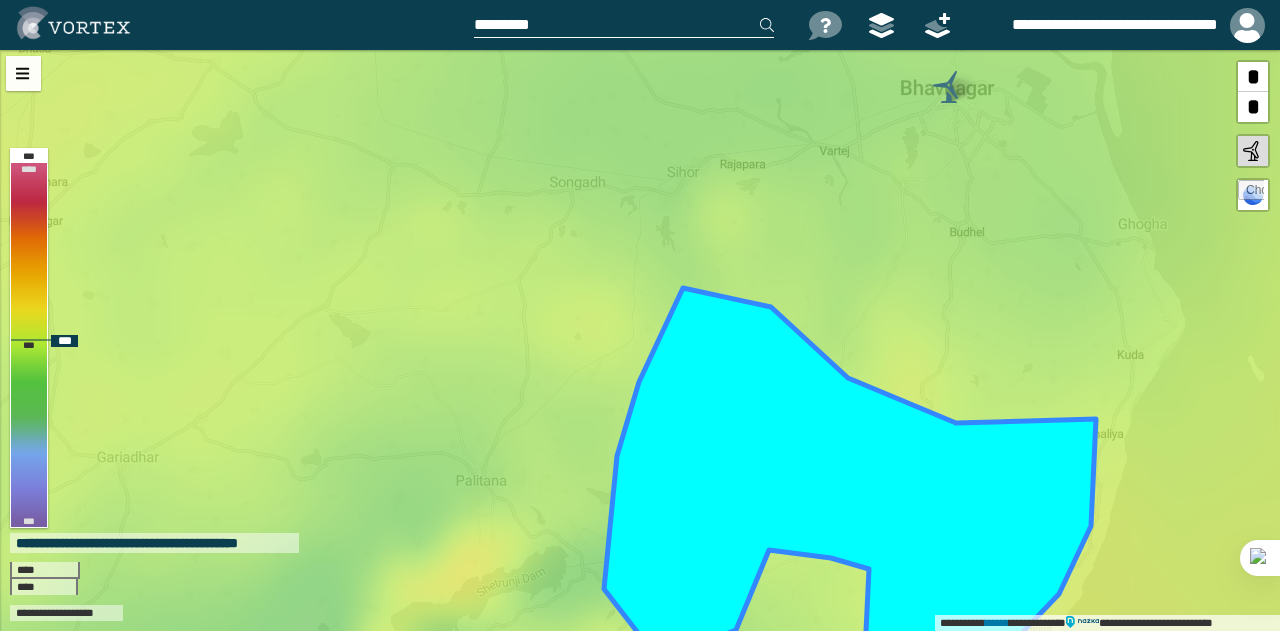 drag, startPoint x: 612, startPoint y: 317, endPoint x: 594, endPoint y: 327, distance: 20.59126 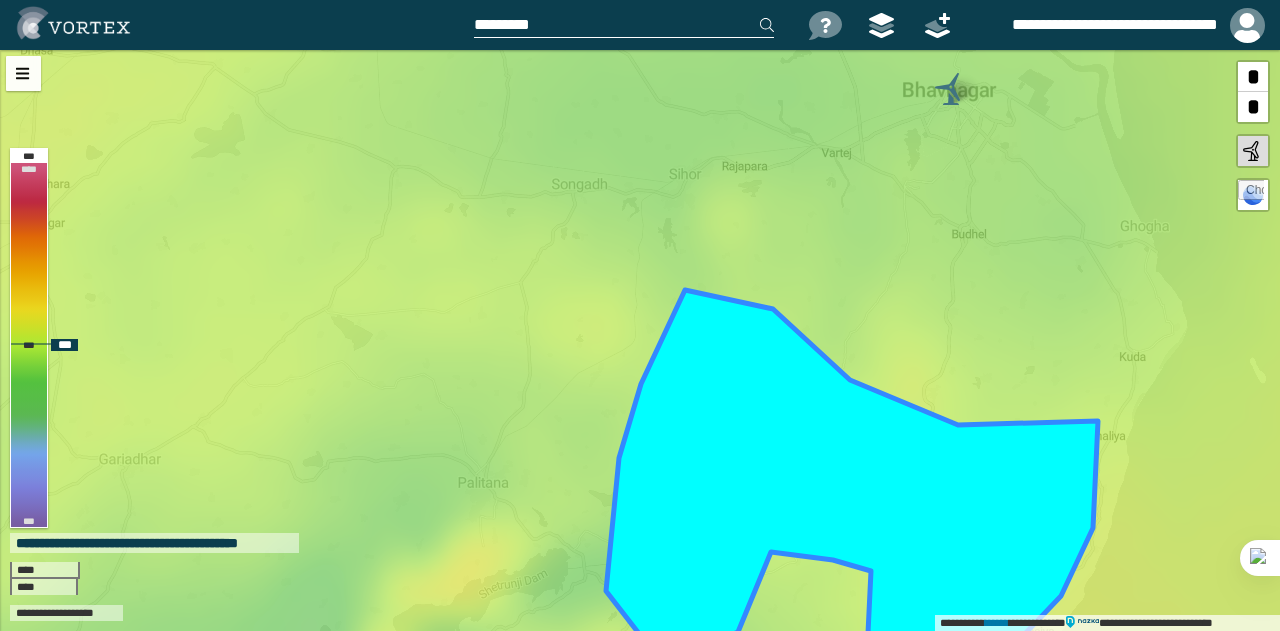 drag, startPoint x: 554, startPoint y: 301, endPoint x: 604, endPoint y: 319, distance: 53.14132 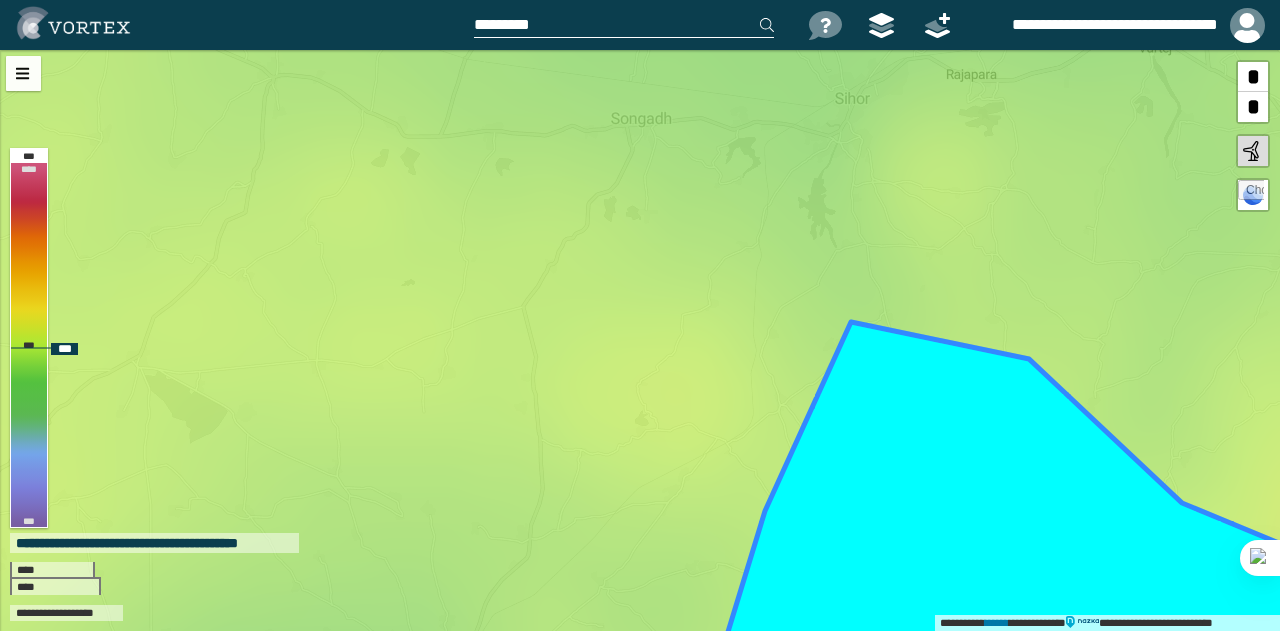 drag, startPoint x: 602, startPoint y: 318, endPoint x: 585, endPoint y: 337, distance: 25.495098 